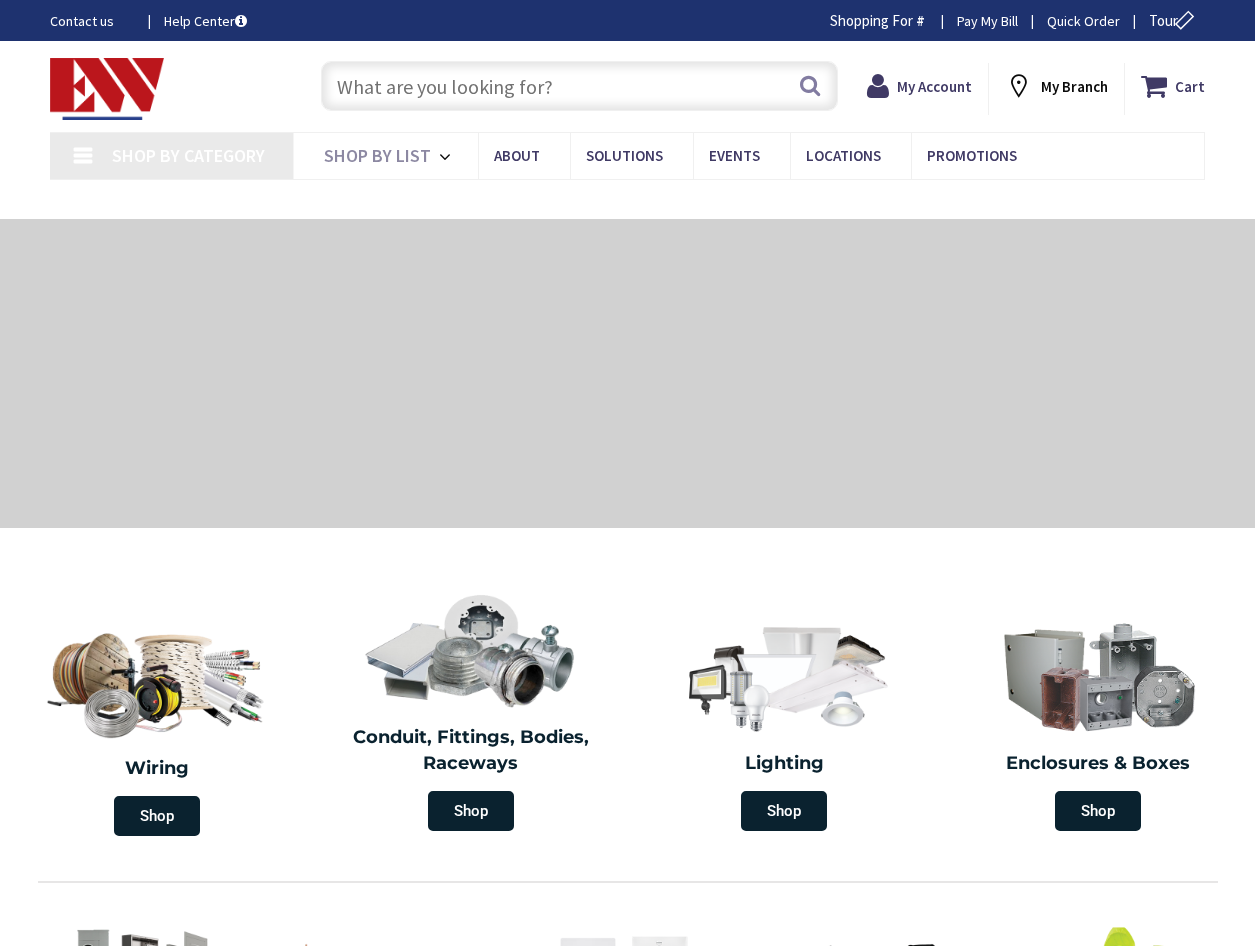 scroll, scrollTop: 0, scrollLeft: 0, axis: both 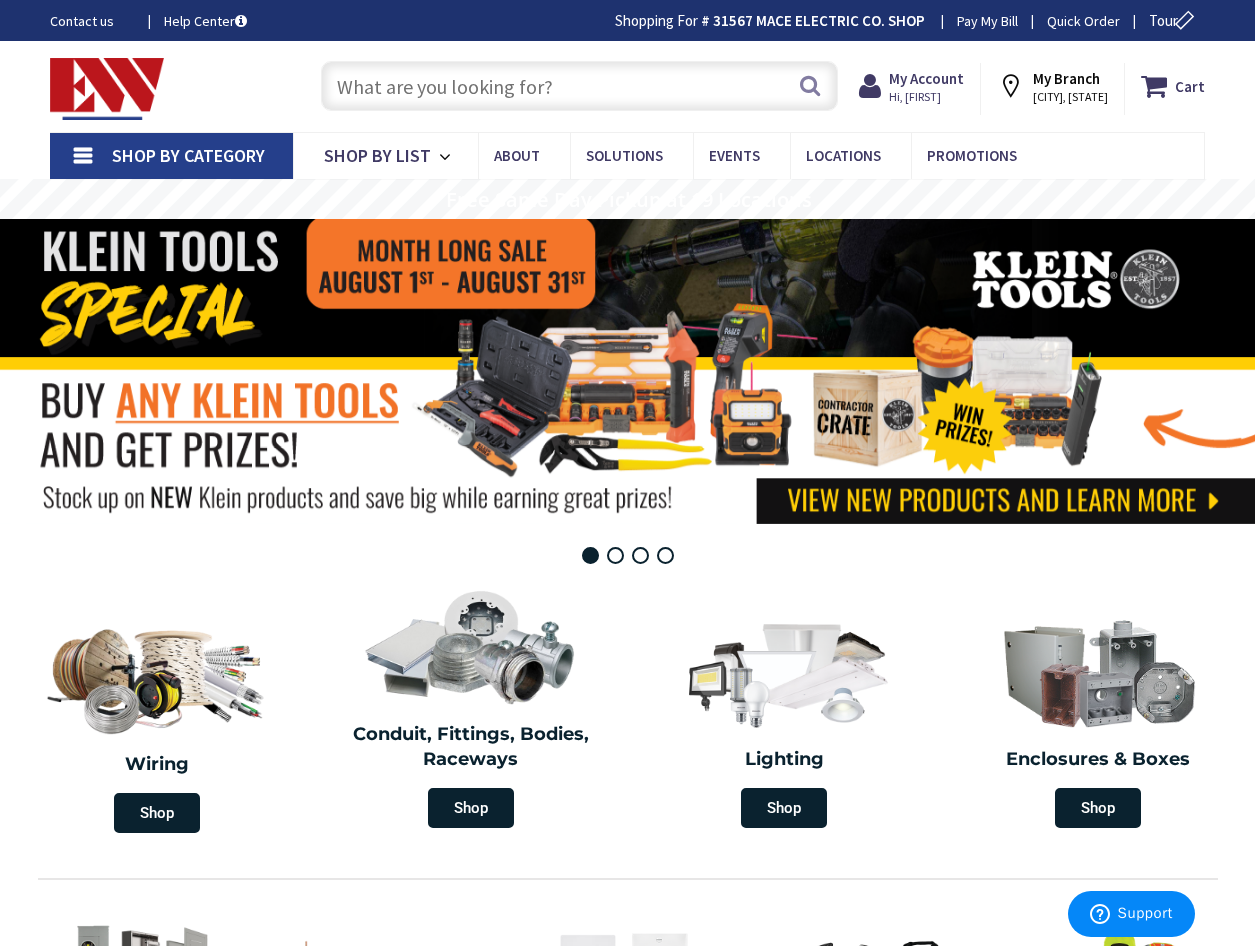 click at bounding box center (579, 86) 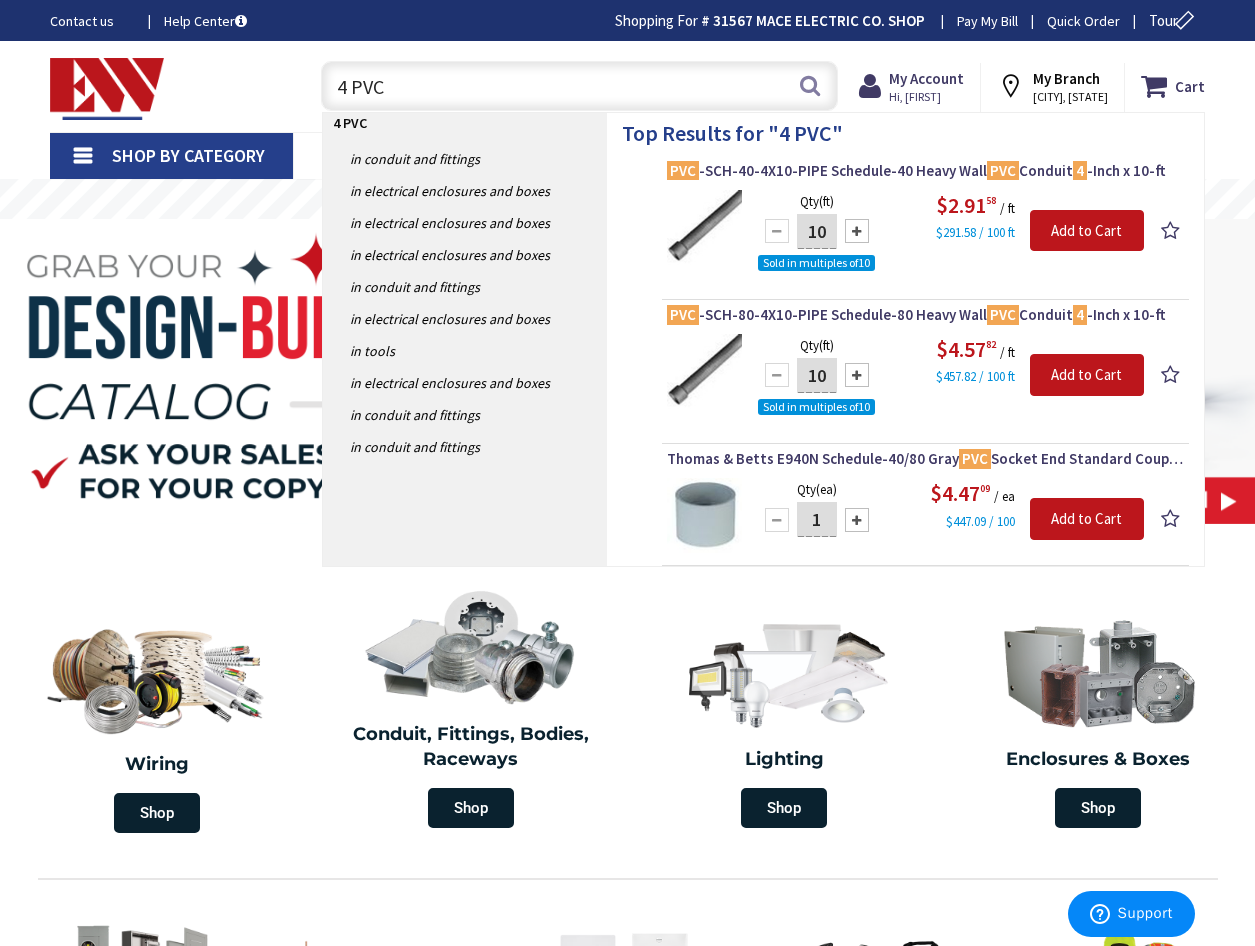 click on "4 PVC" at bounding box center (579, 86) 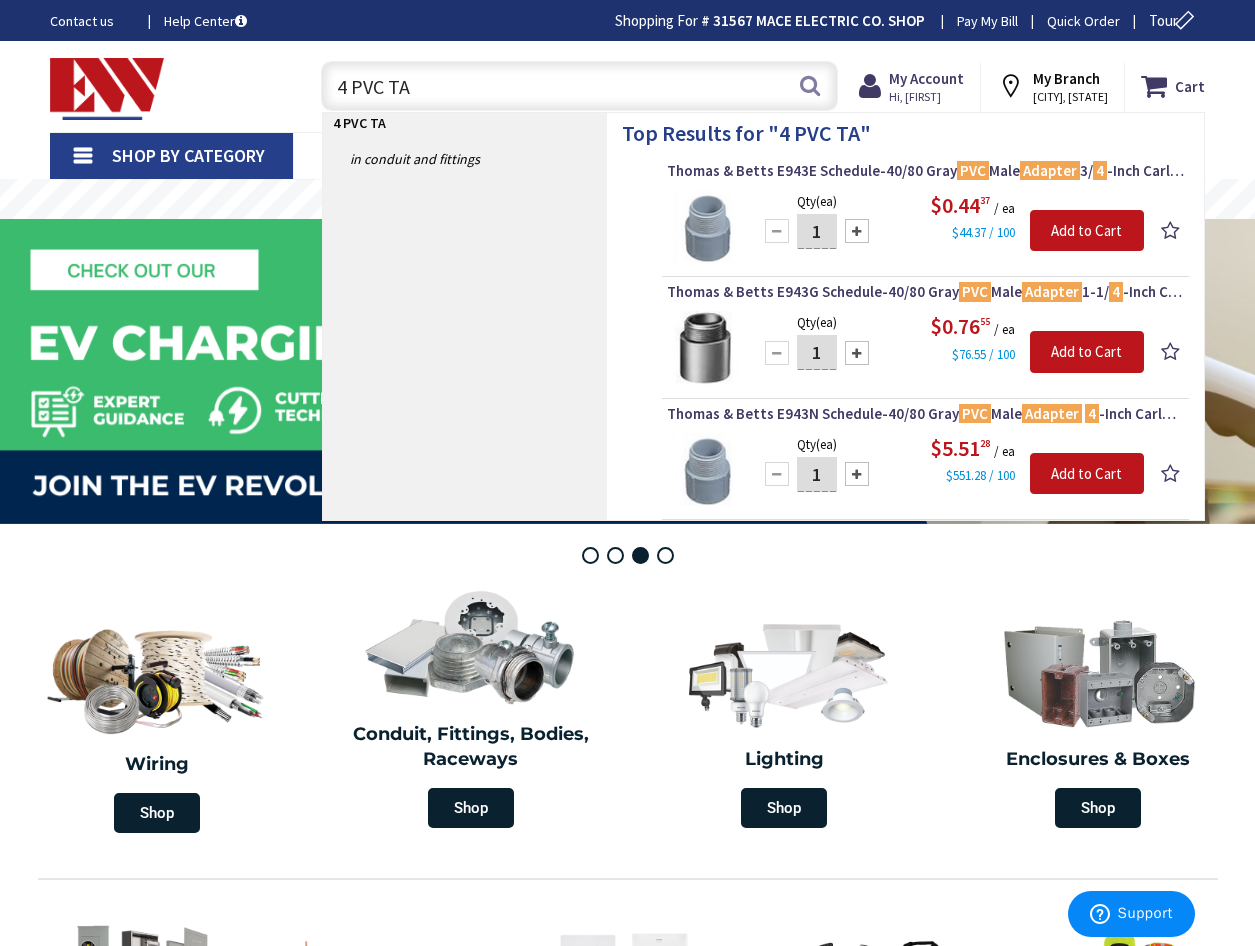click on "4 PVC TA" at bounding box center [579, 86] 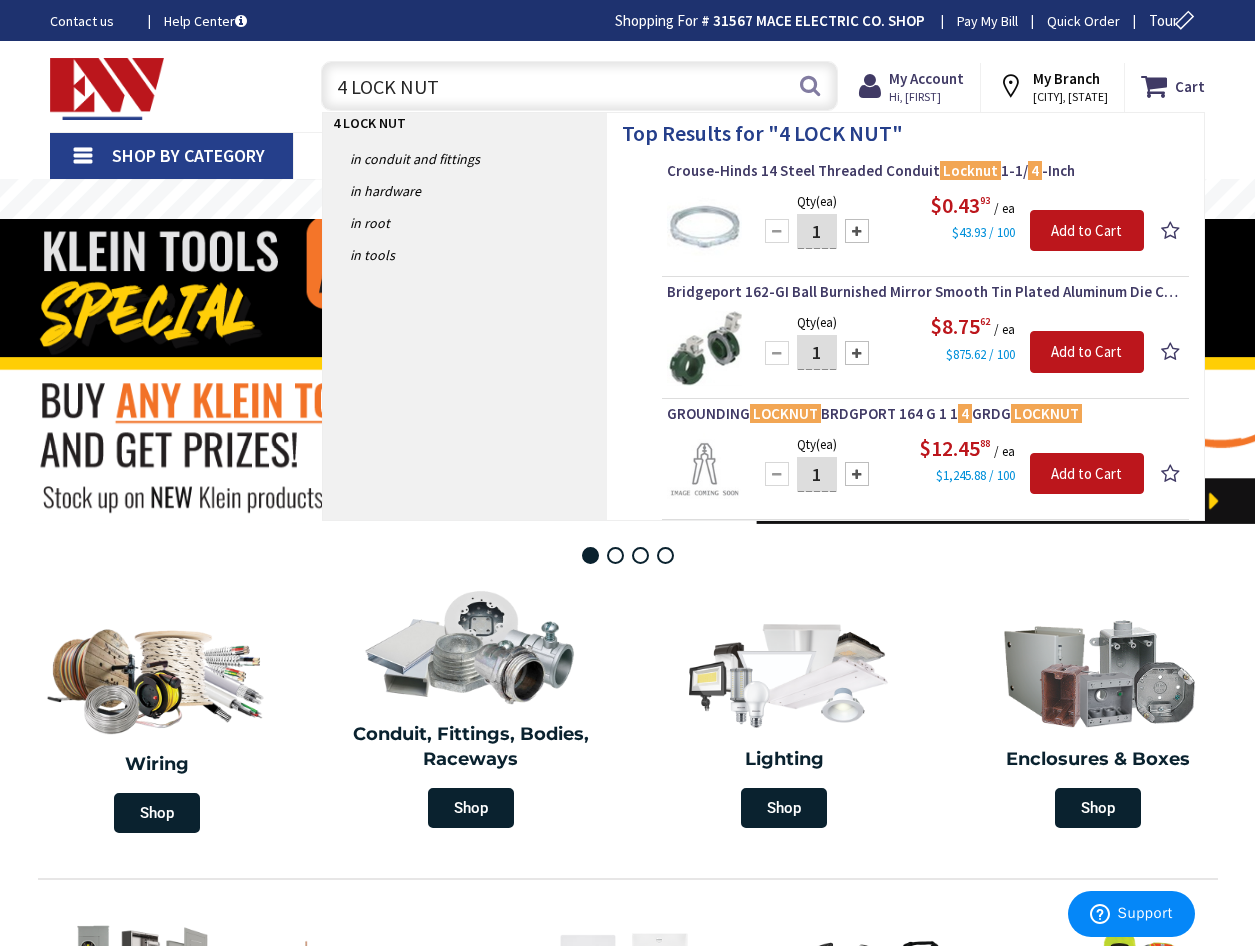 click on "4 LOCK NUT" at bounding box center (579, 86) 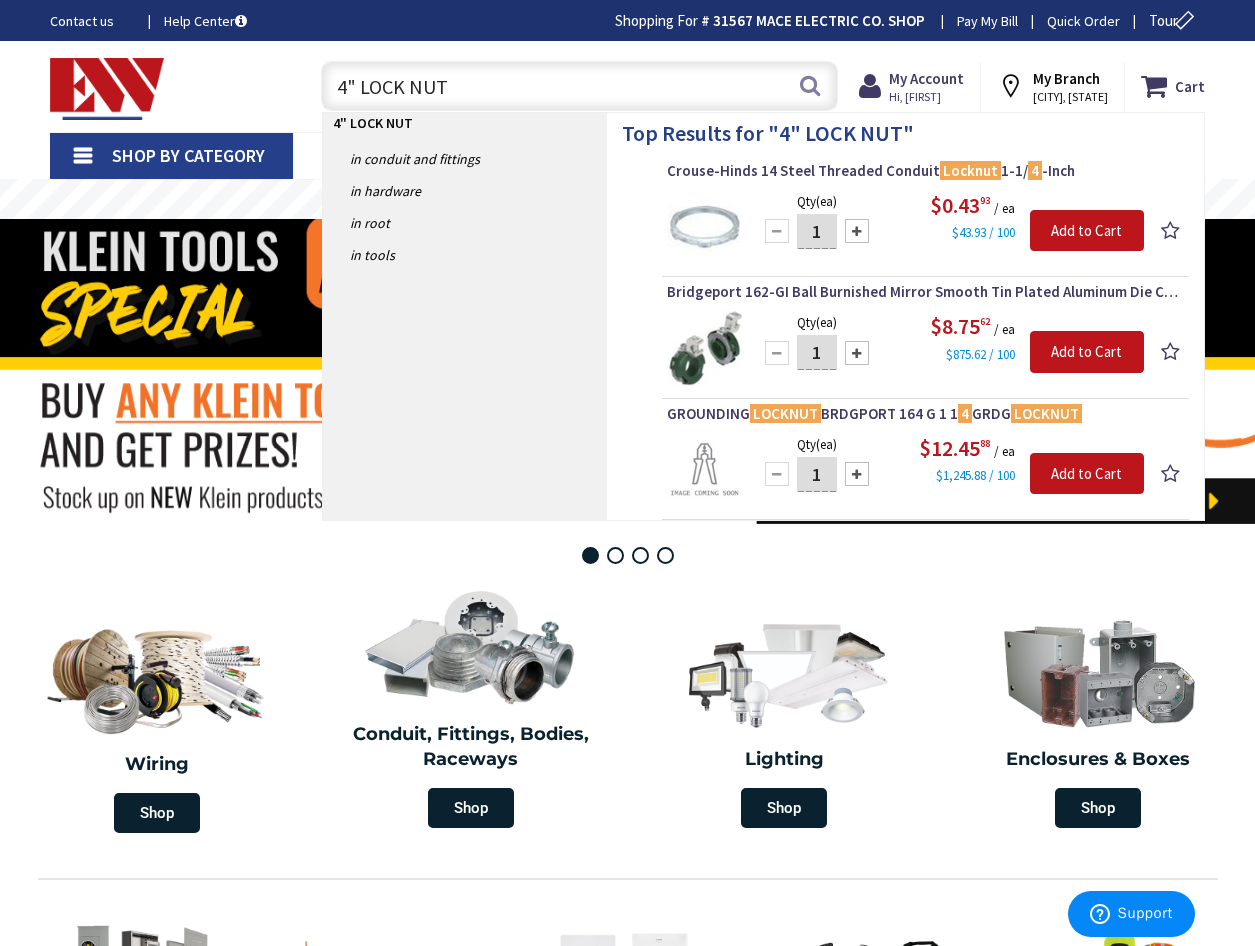 click on "4" LOCK NUT" at bounding box center (579, 86) 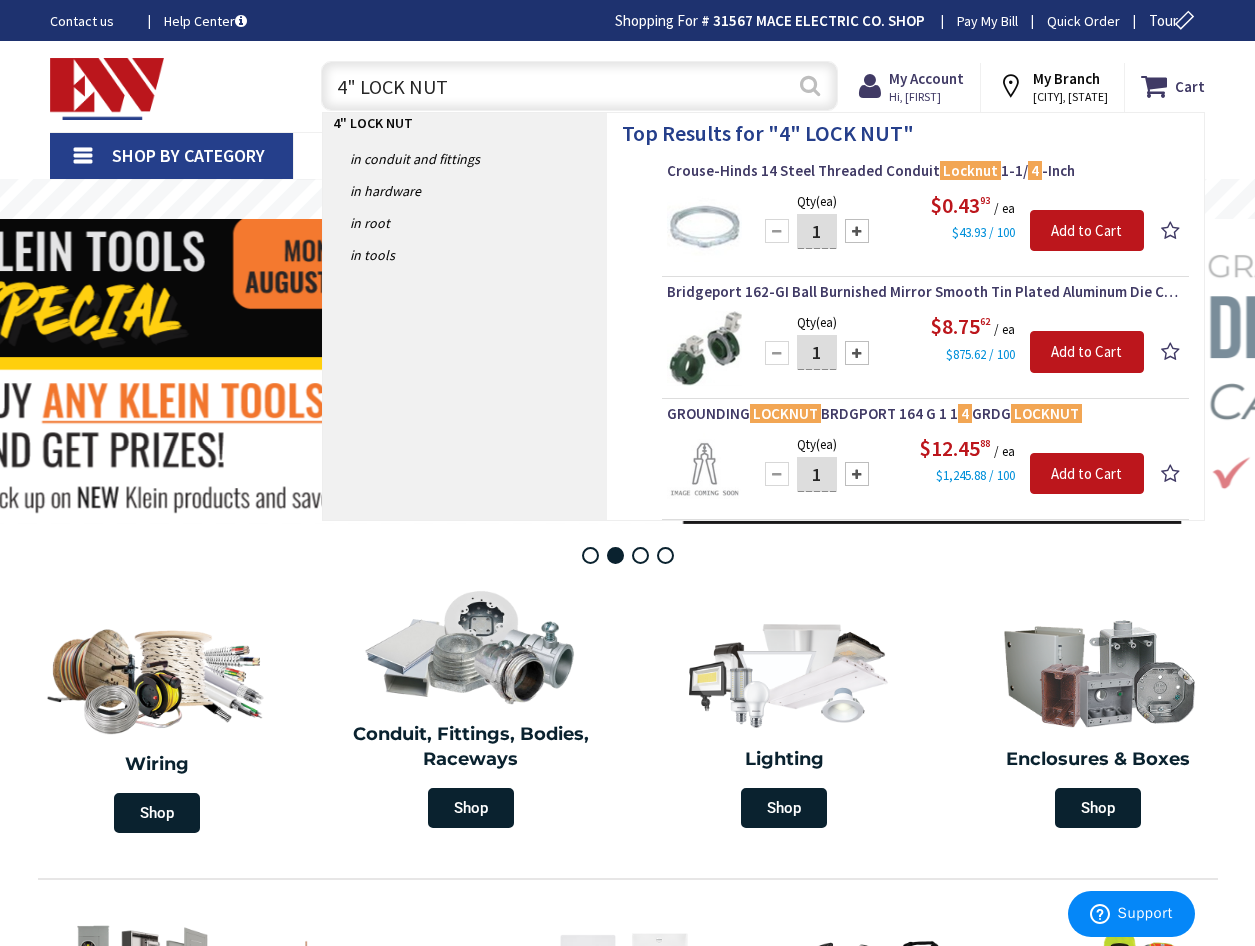 type on "4" LOCK NUT" 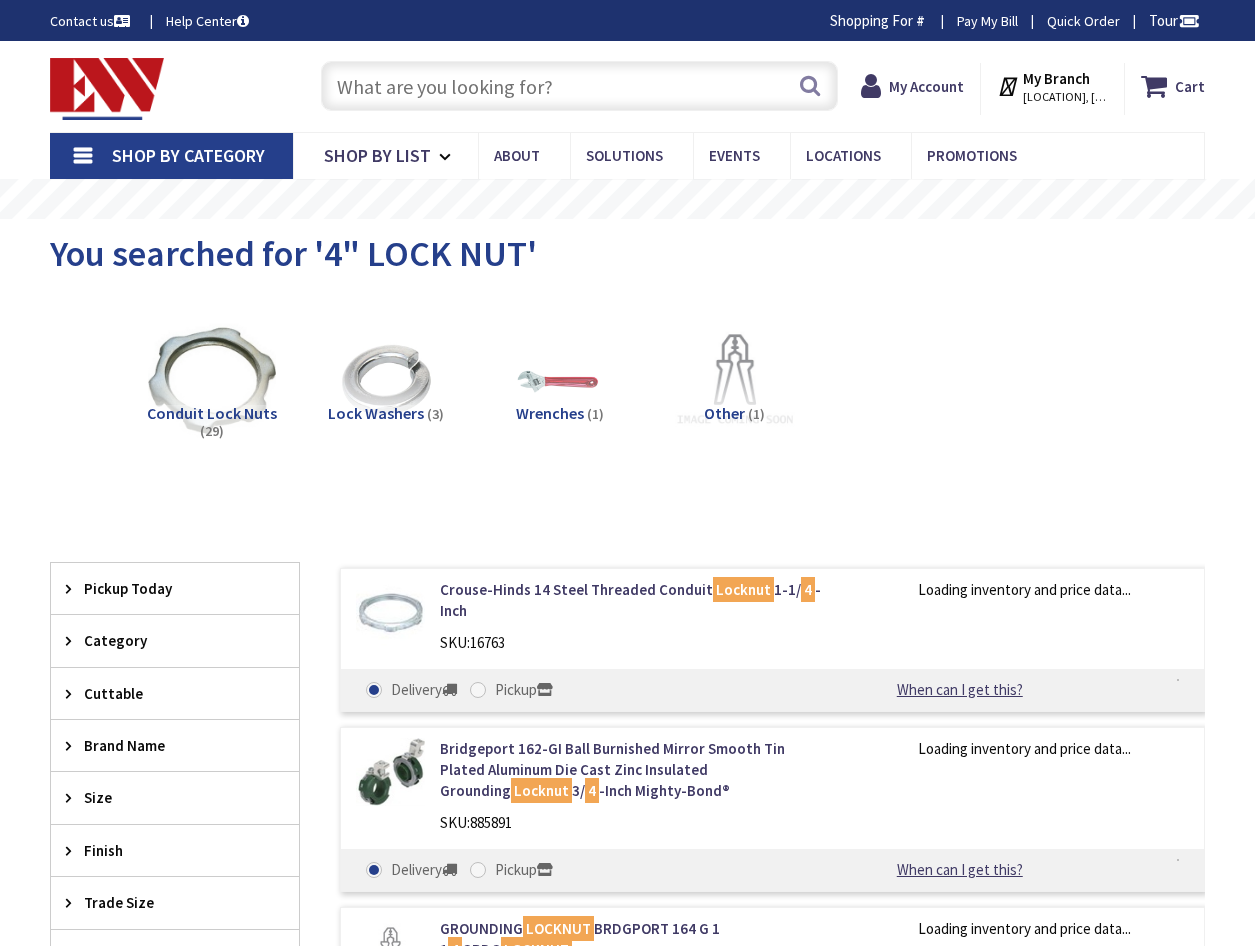 scroll, scrollTop: 0, scrollLeft: 0, axis: both 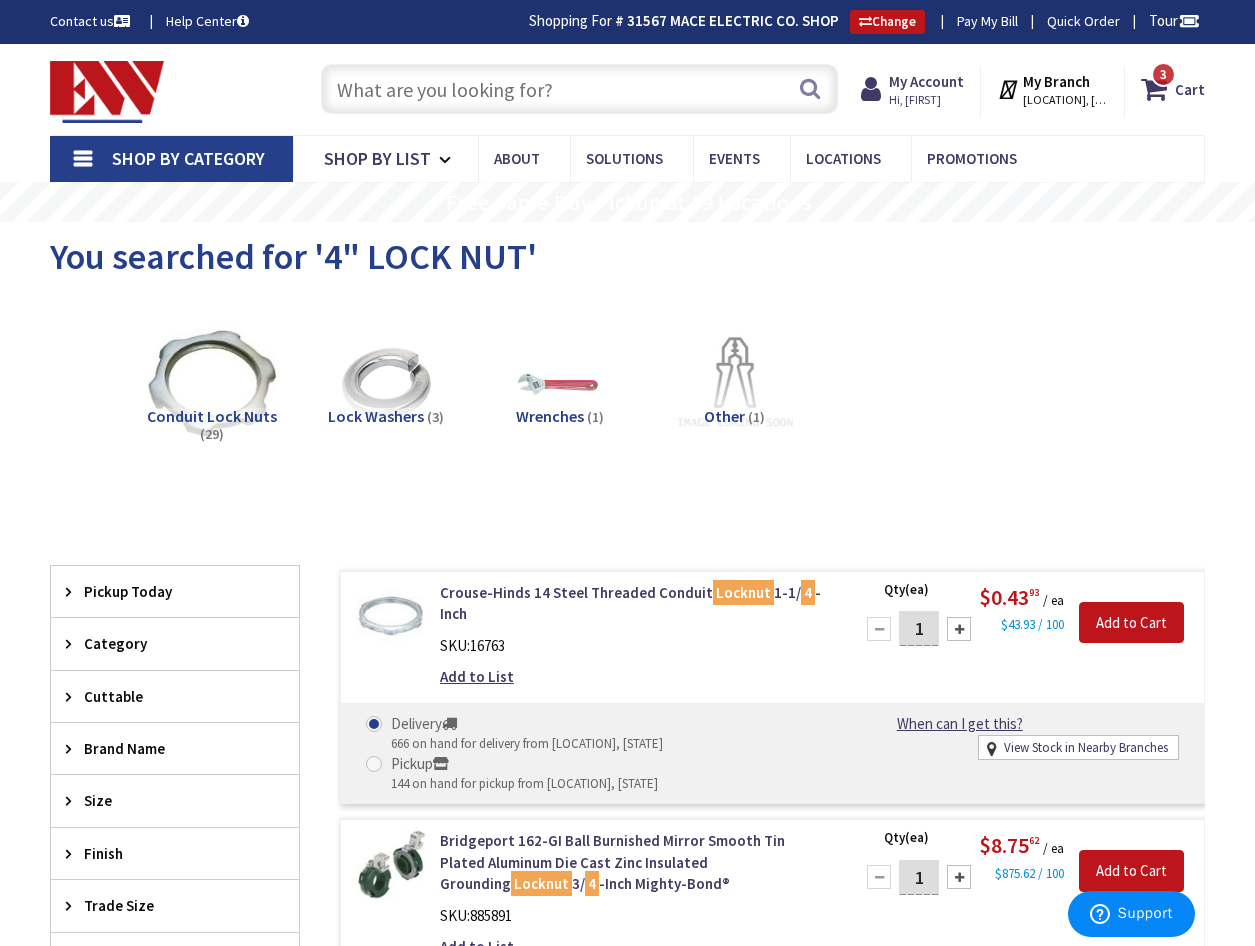 click at bounding box center [579, 89] 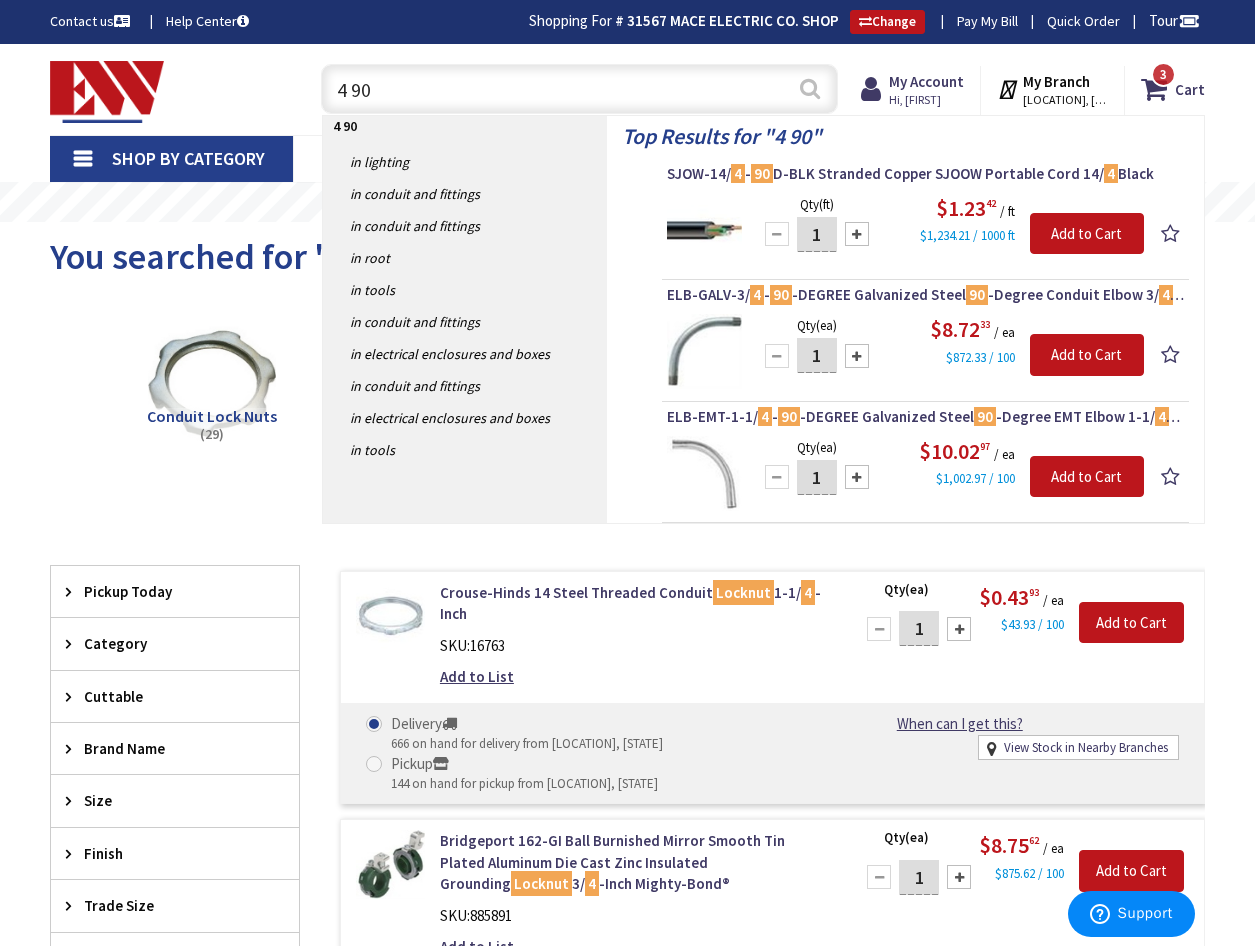 type on "4 90" 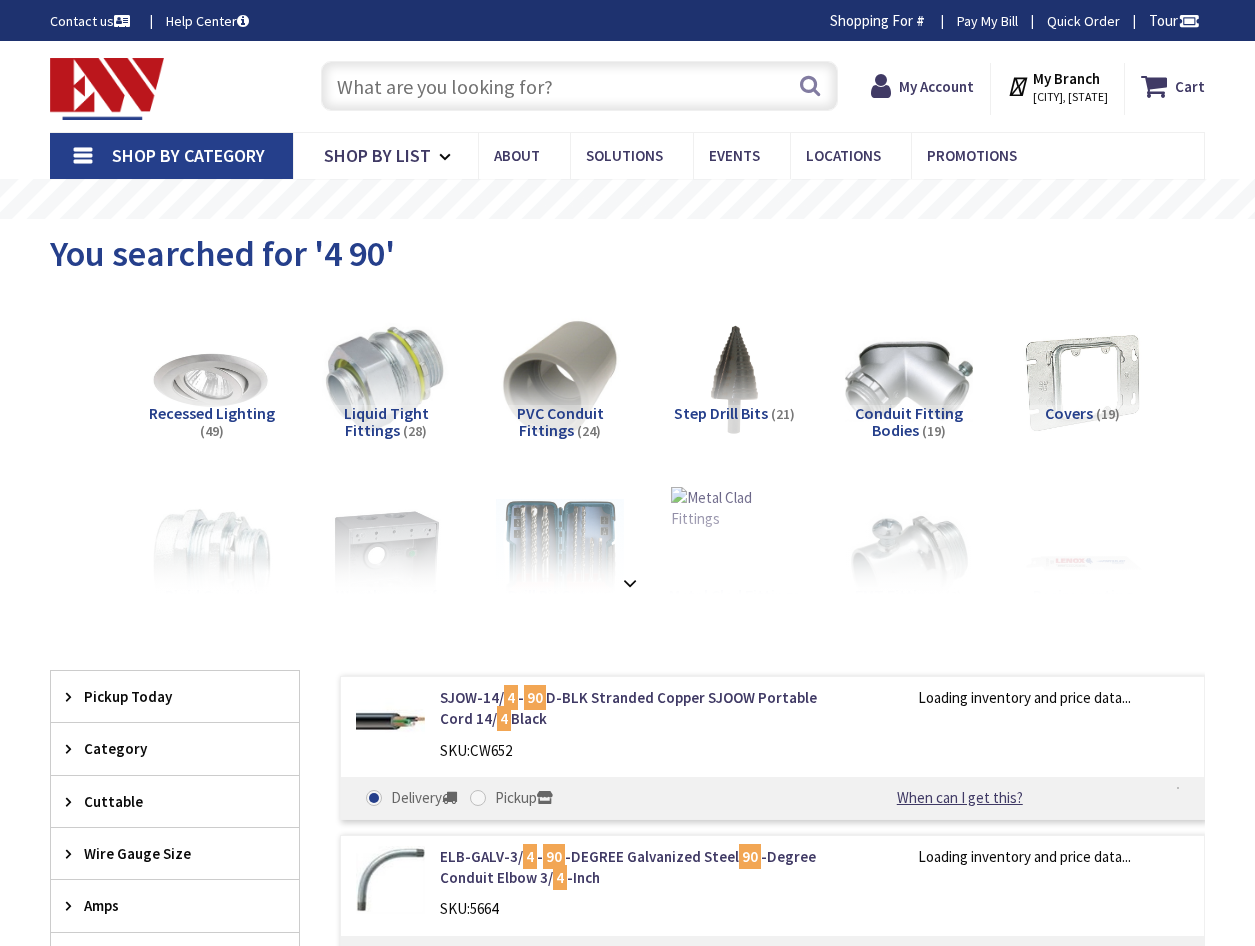 scroll, scrollTop: 0, scrollLeft: 0, axis: both 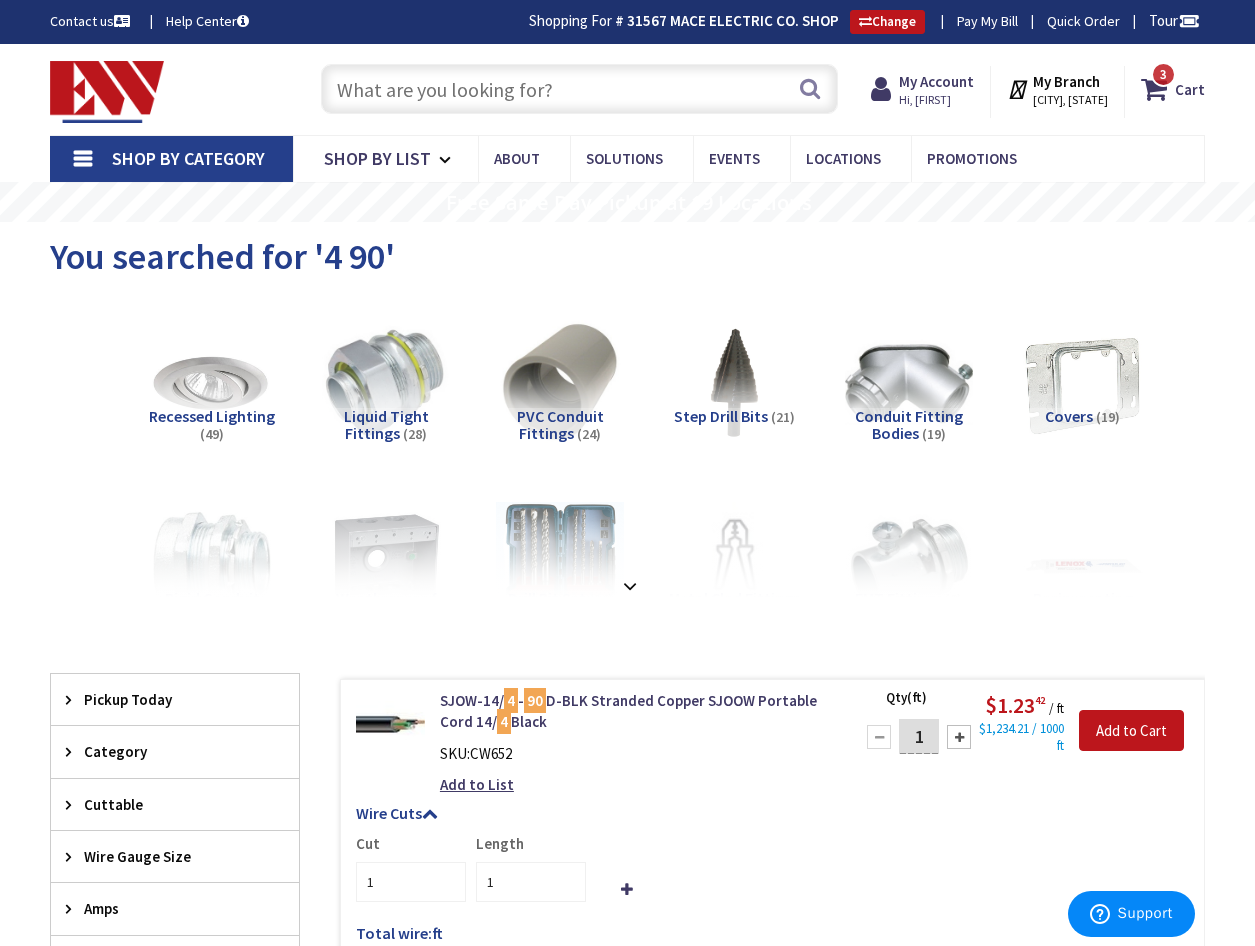 click at bounding box center [579, 89] 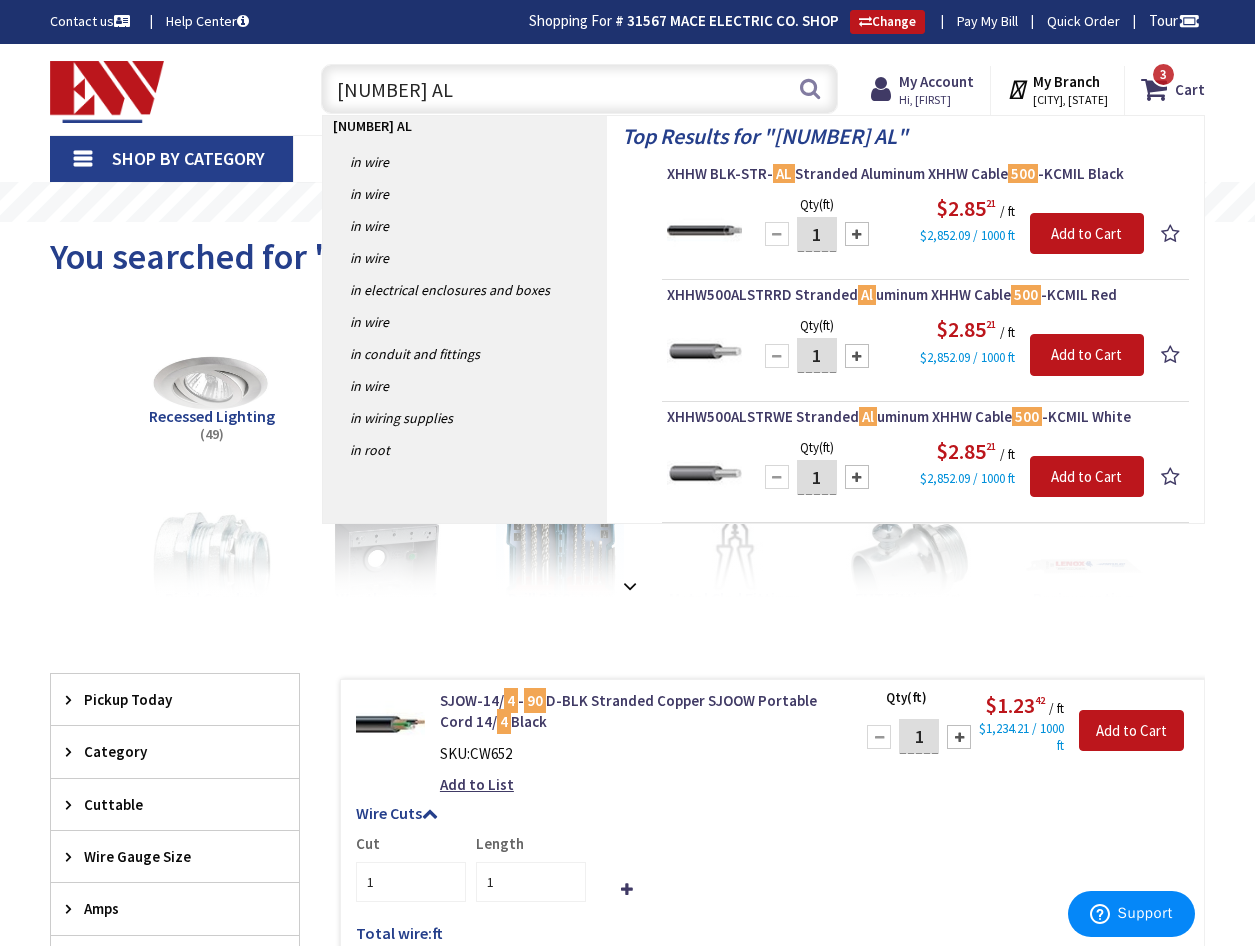 click on "500 AL" at bounding box center (579, 89) 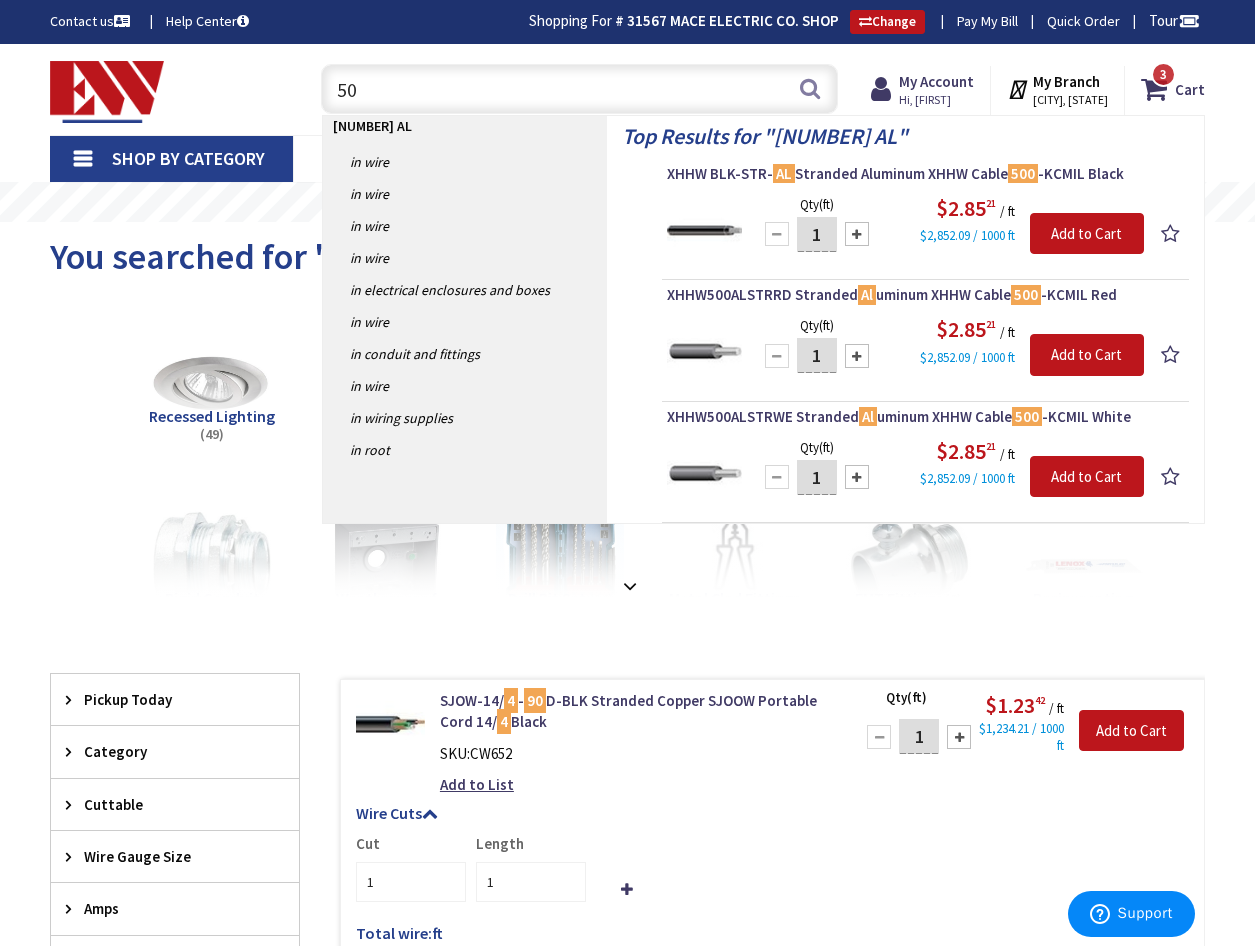 type on "5" 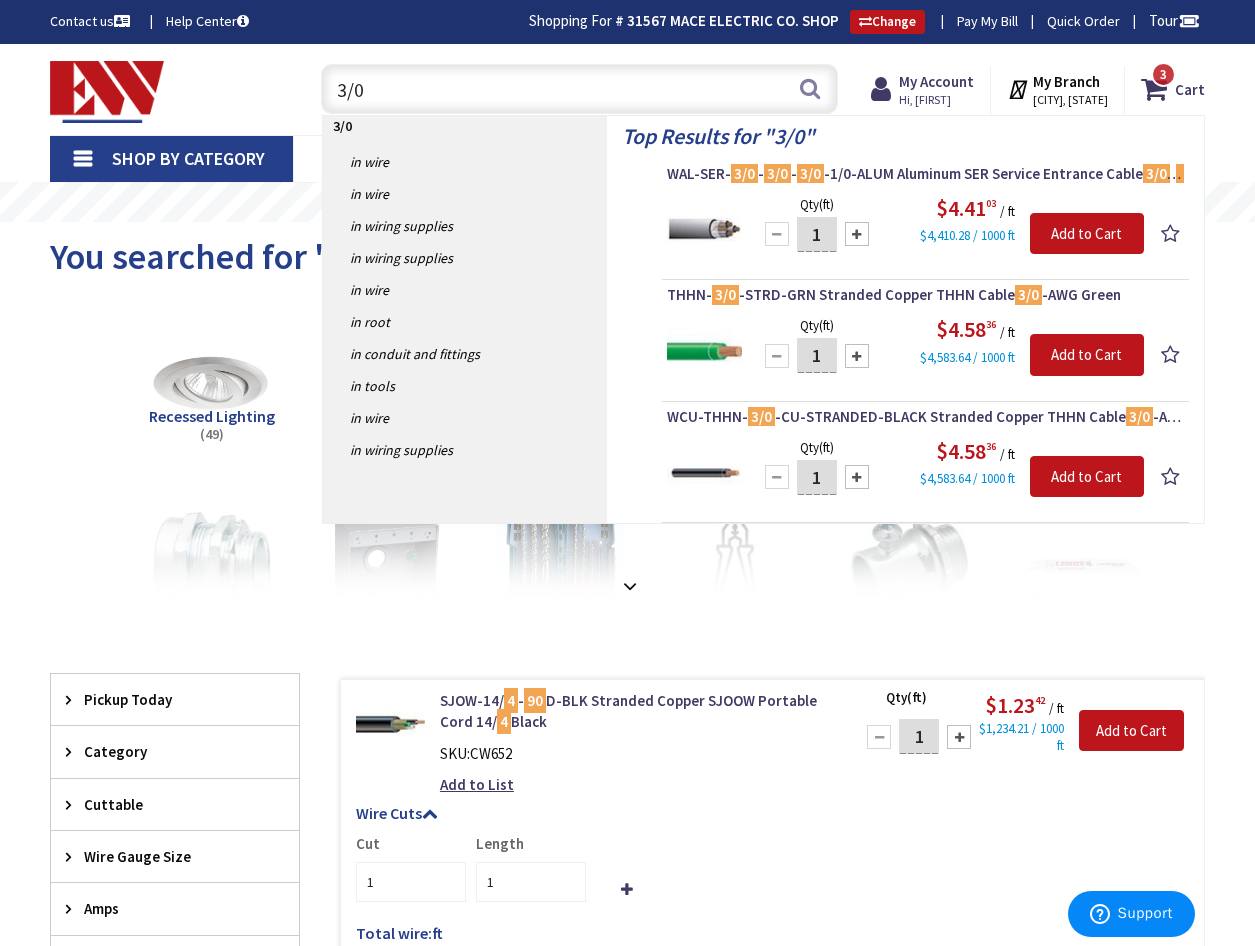 click on "3/0" at bounding box center (579, 89) 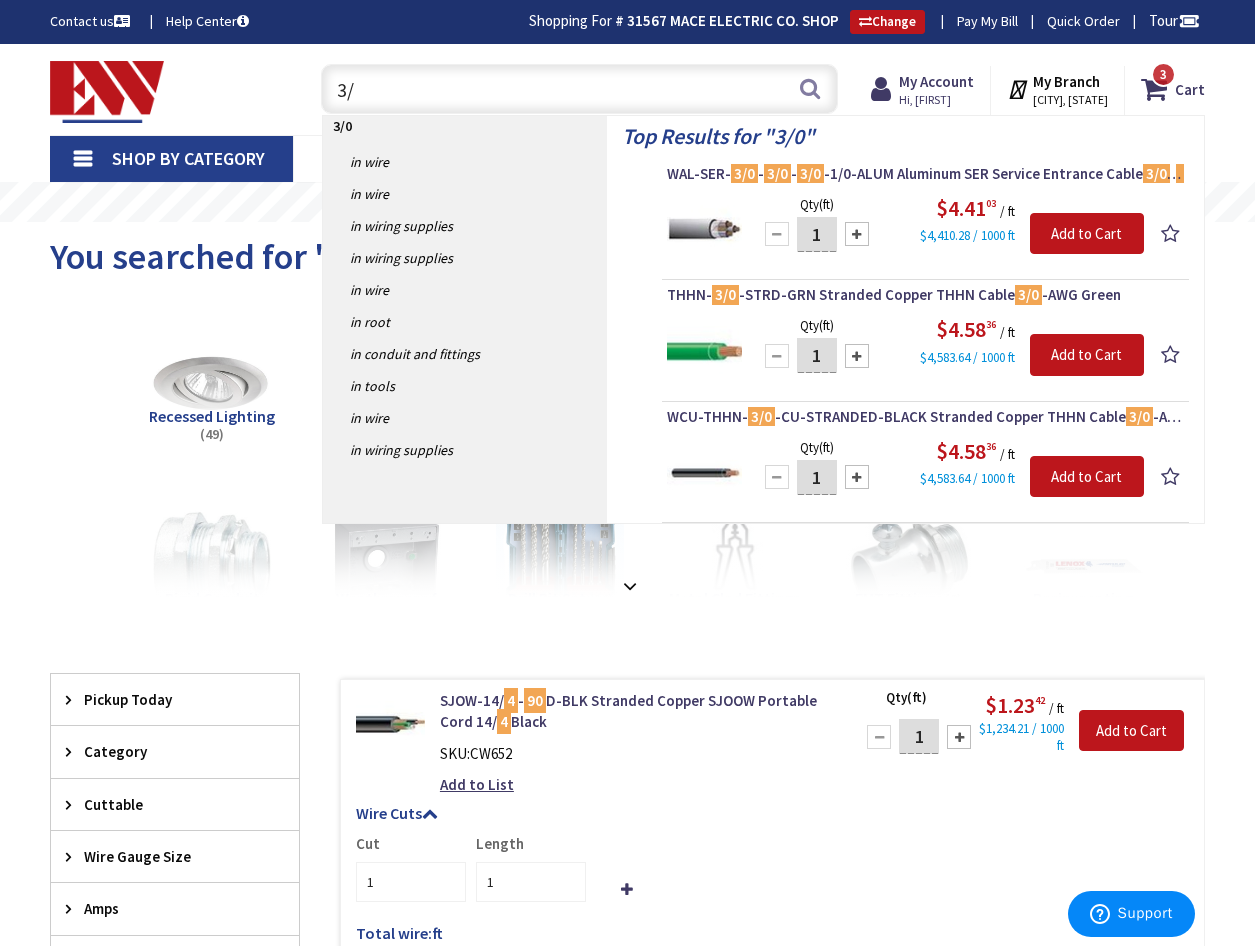 type on "3" 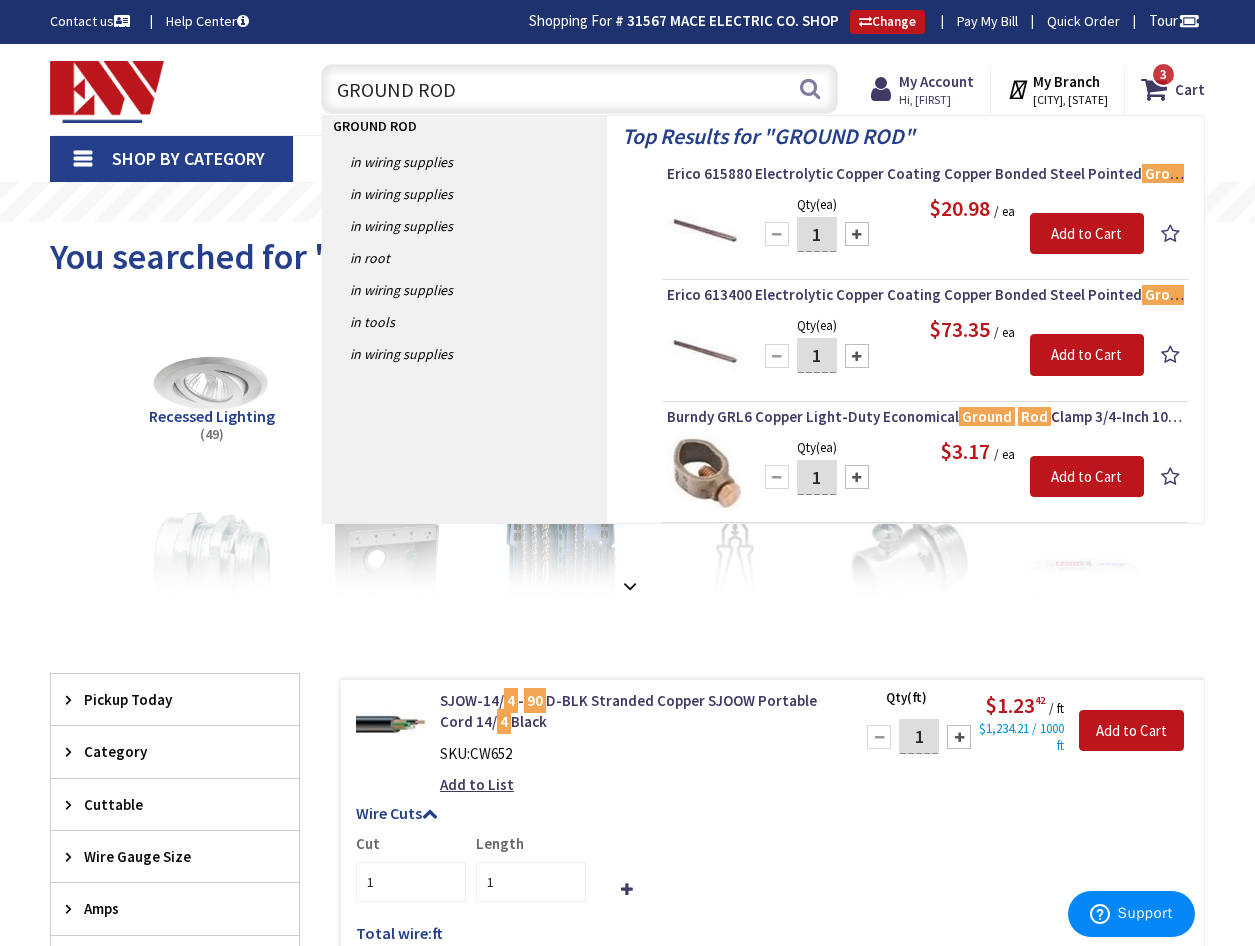 click on "GROUND ROD" at bounding box center (579, 89) 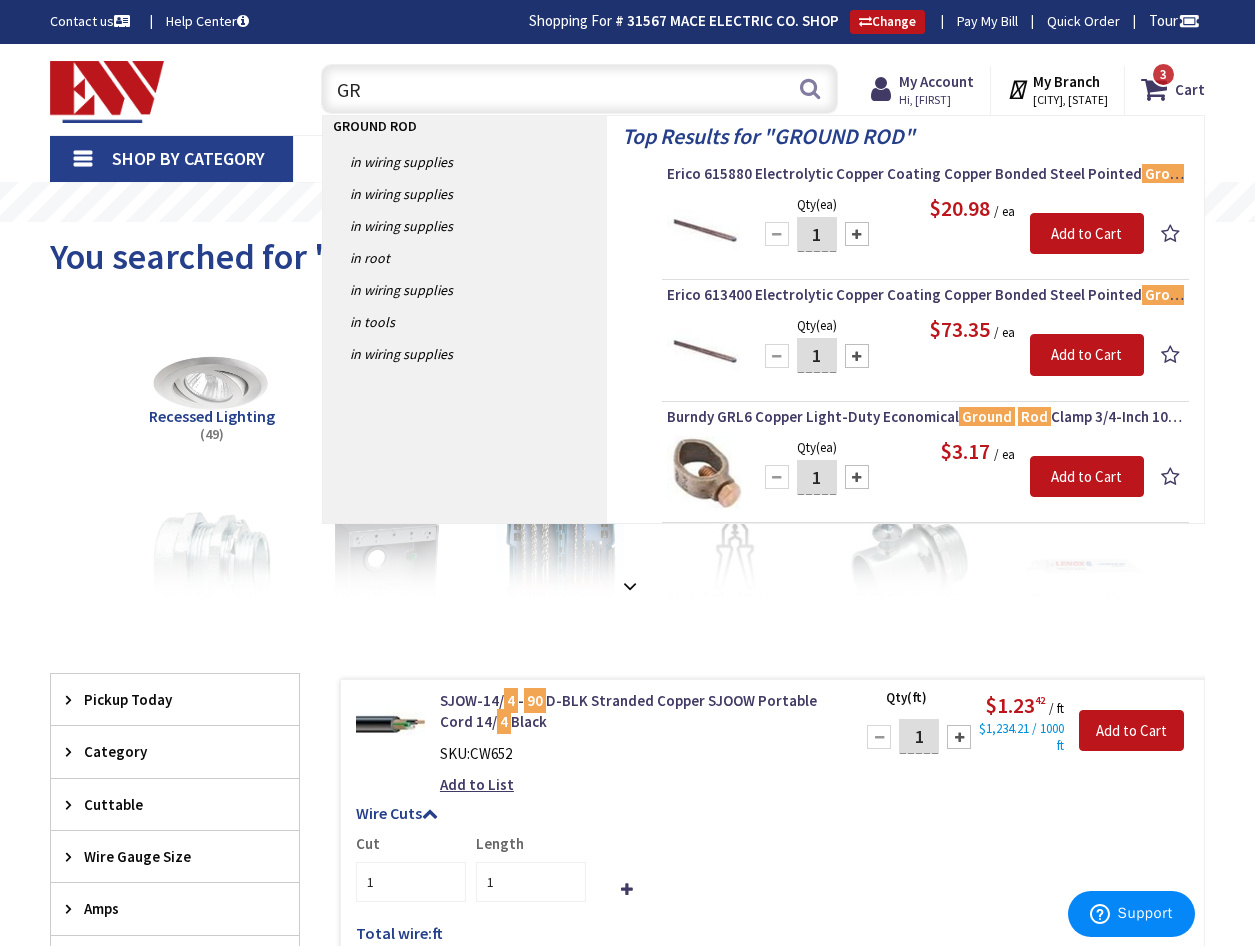 type on "G" 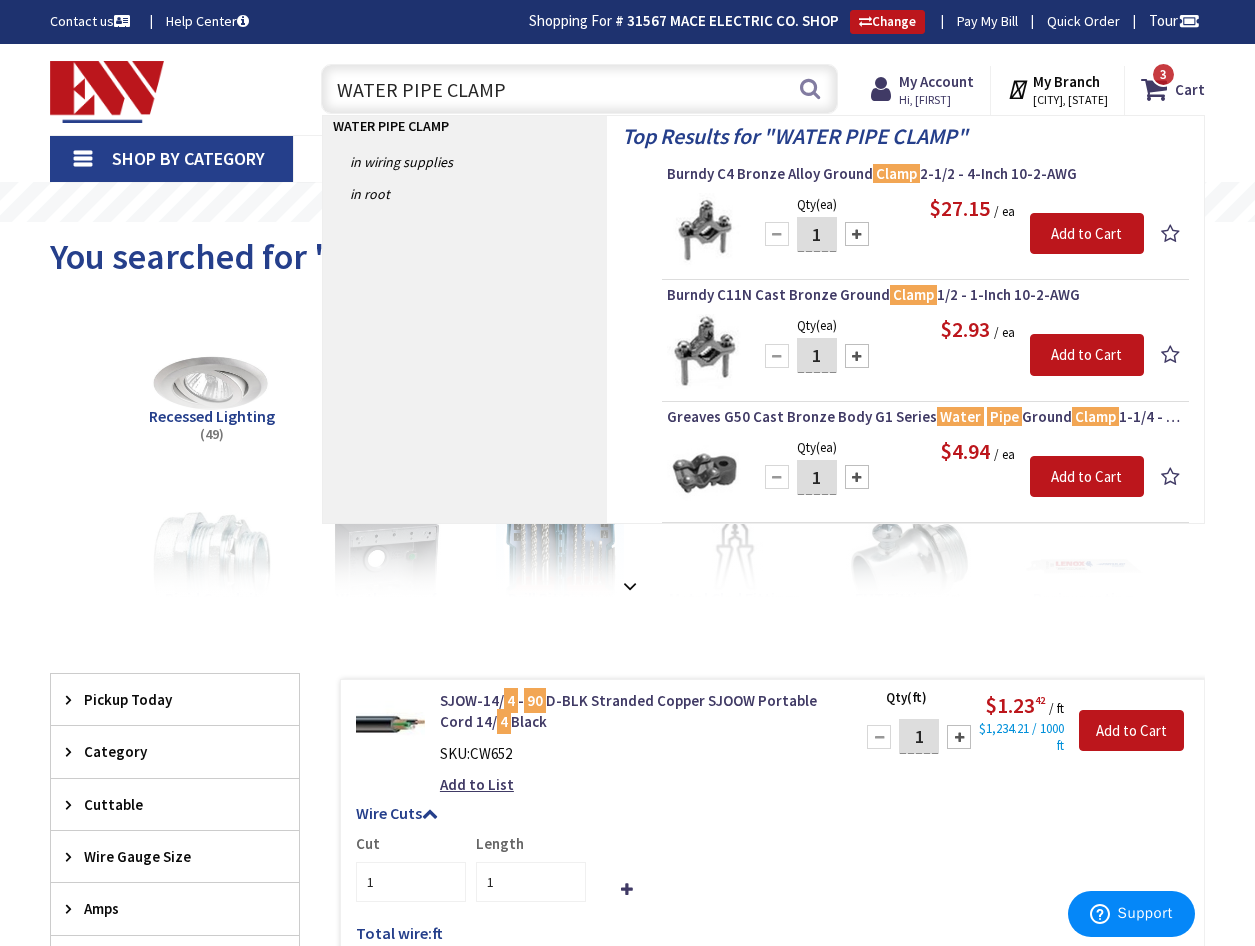 click on "WATER PIPE CLAMP" at bounding box center (579, 89) 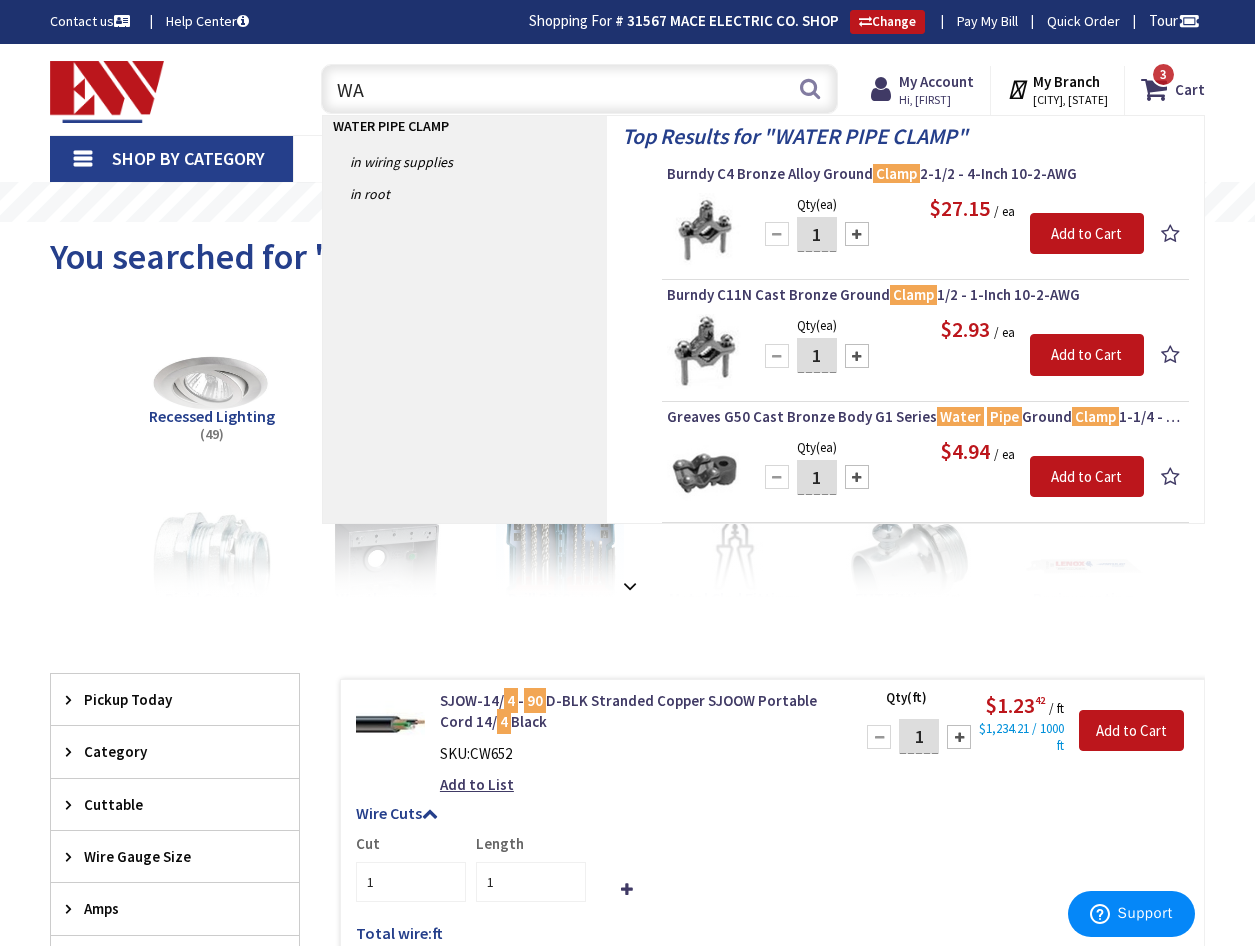 type on "W" 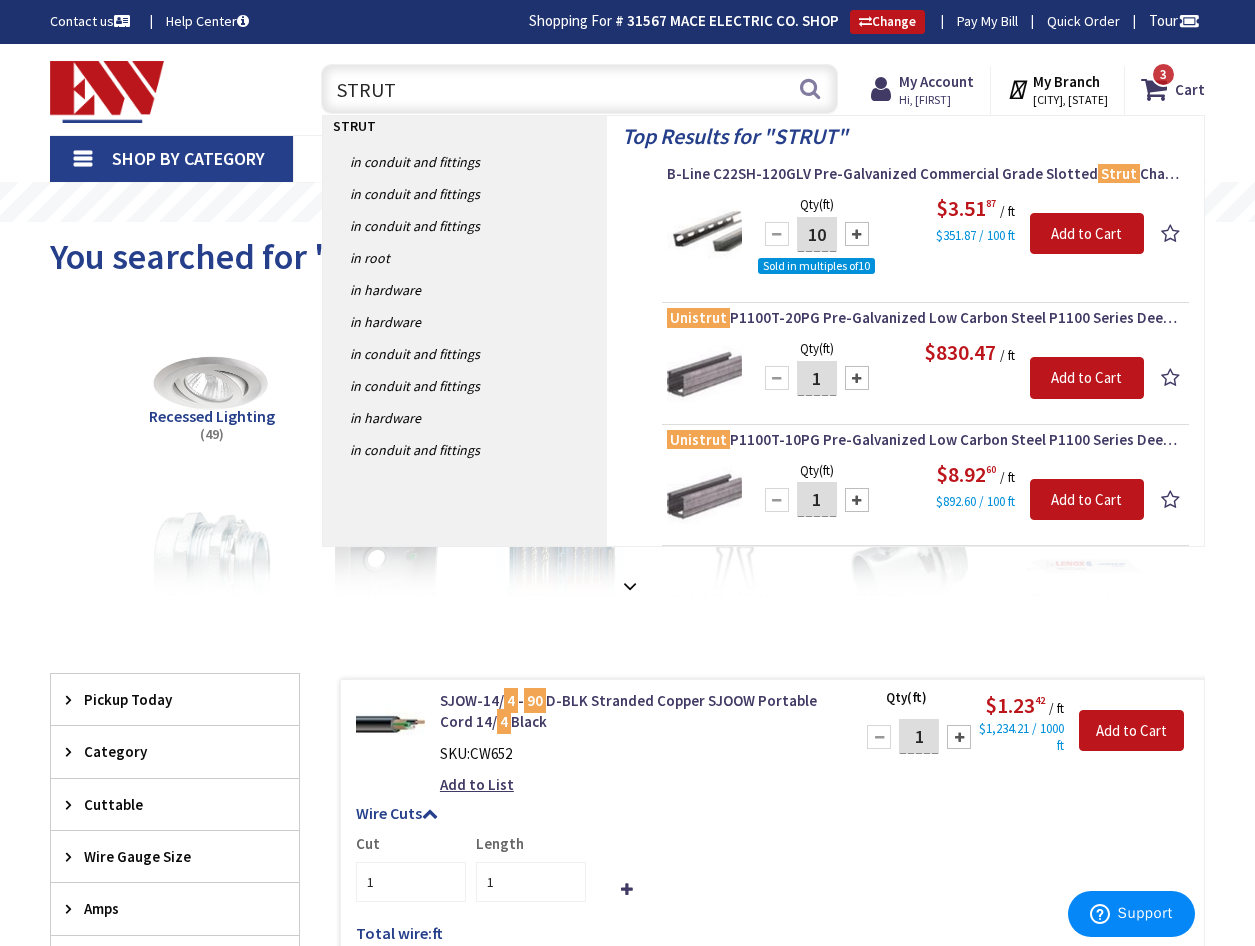 click on "STRUT" at bounding box center (579, 89) 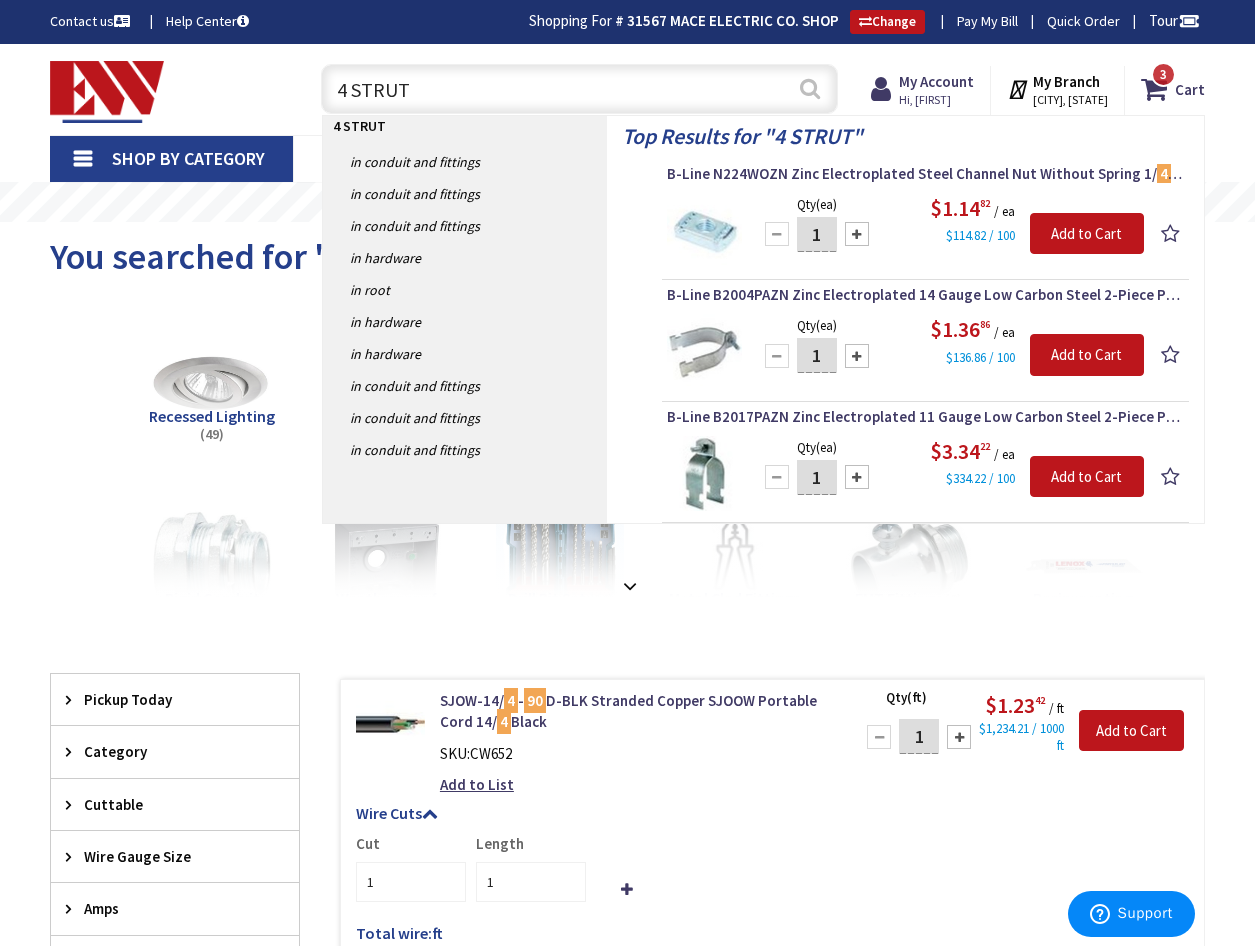 type on "4 STRUT" 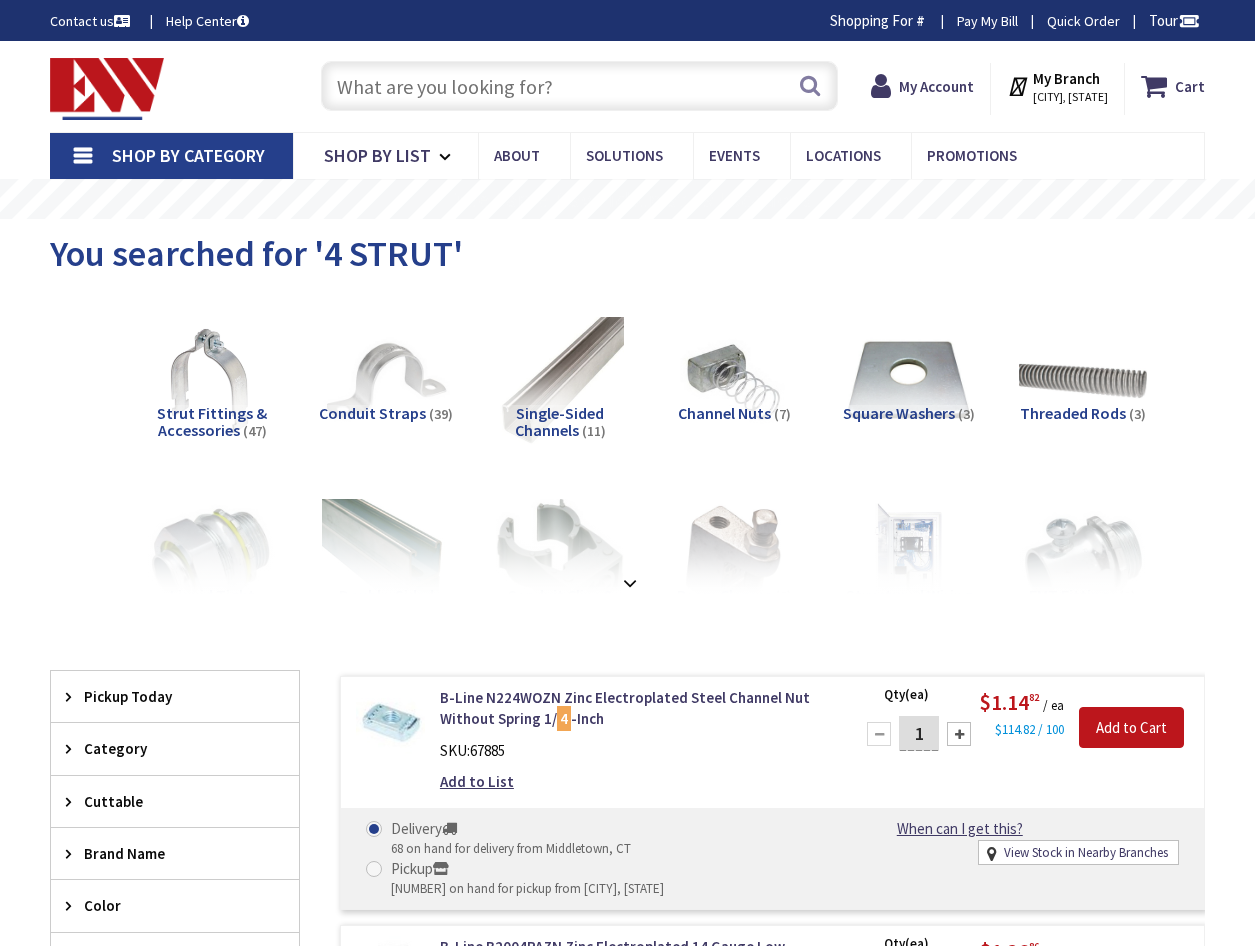scroll, scrollTop: 0, scrollLeft: 0, axis: both 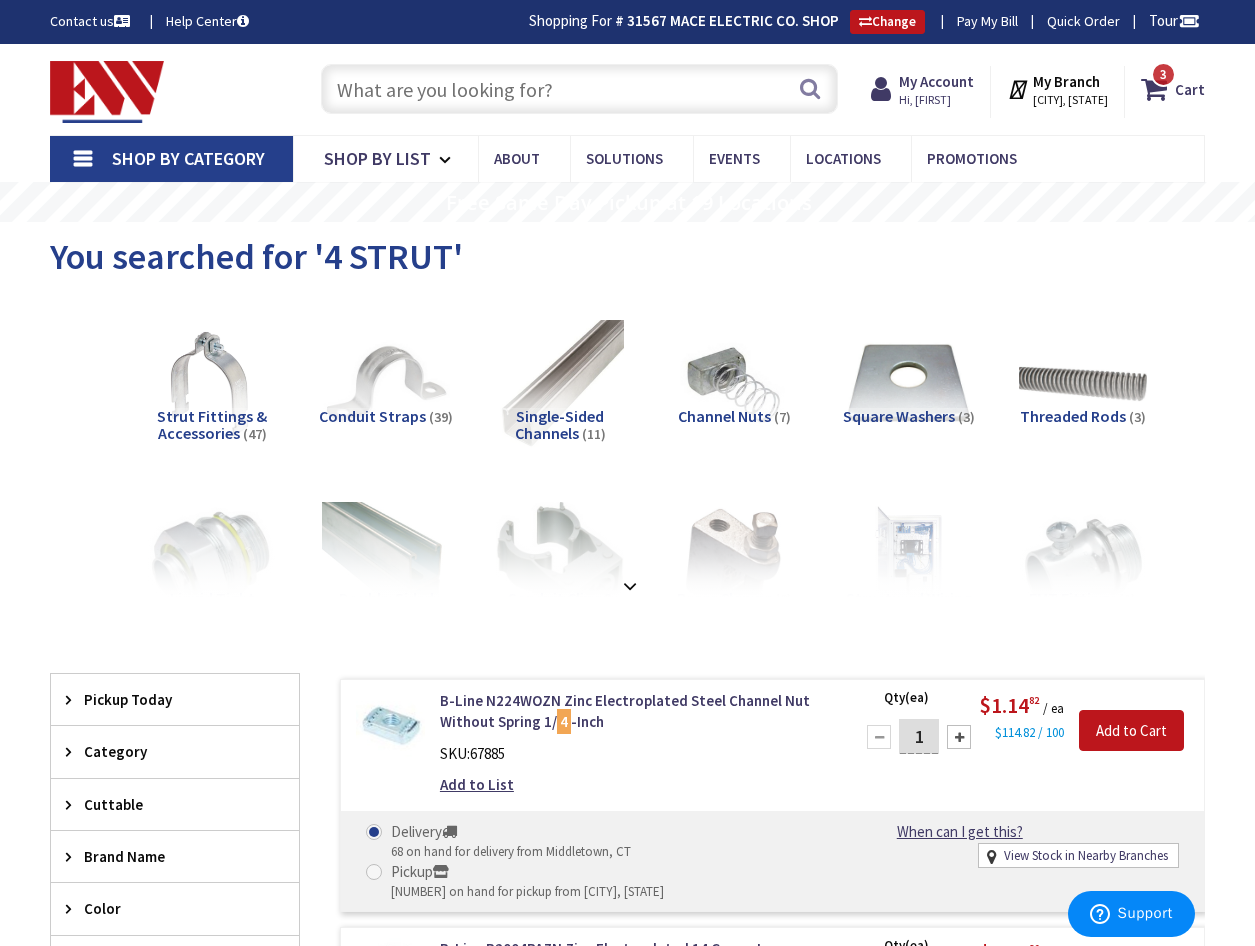 click at bounding box center [579, 89] 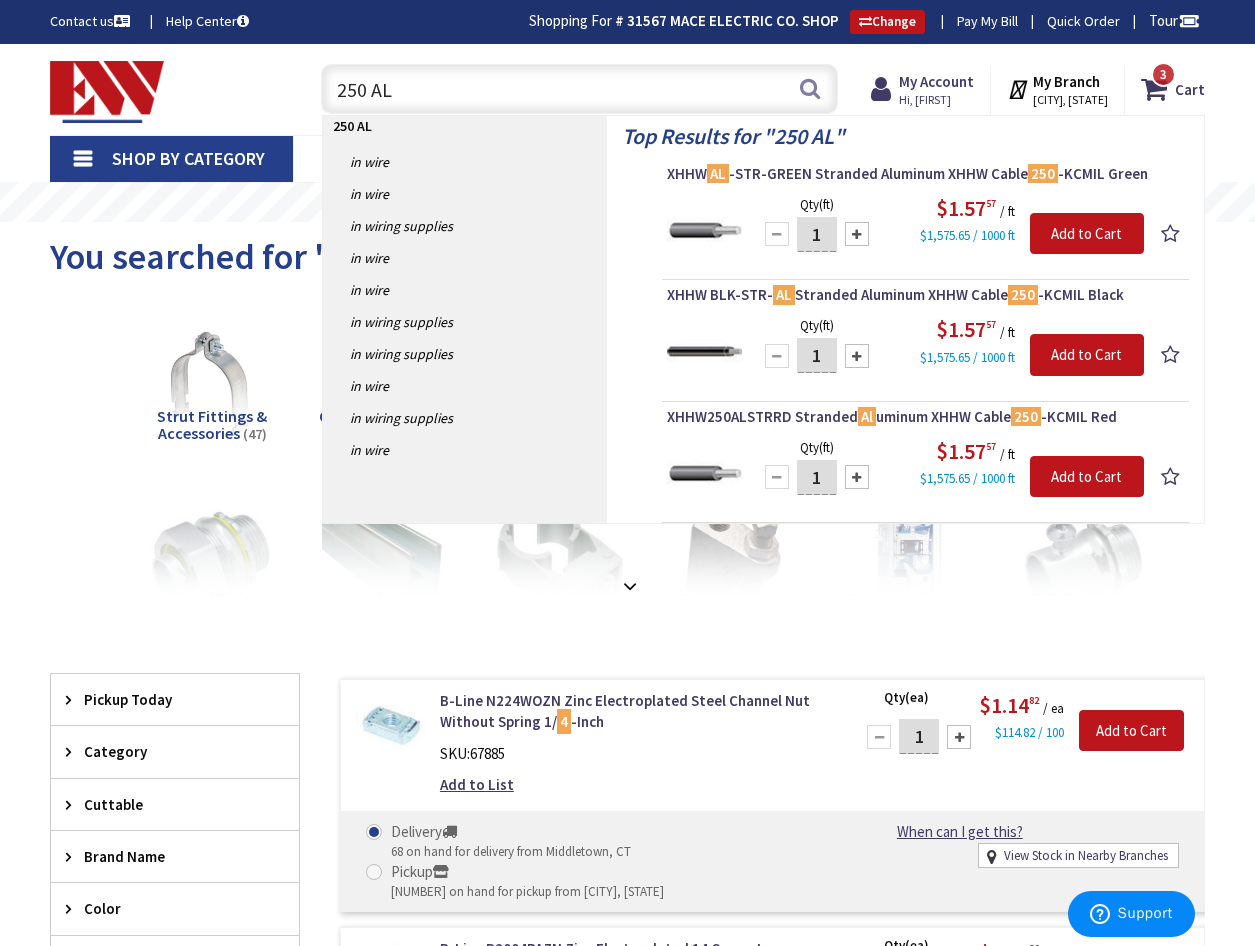 click on "250 AL" at bounding box center (579, 89) 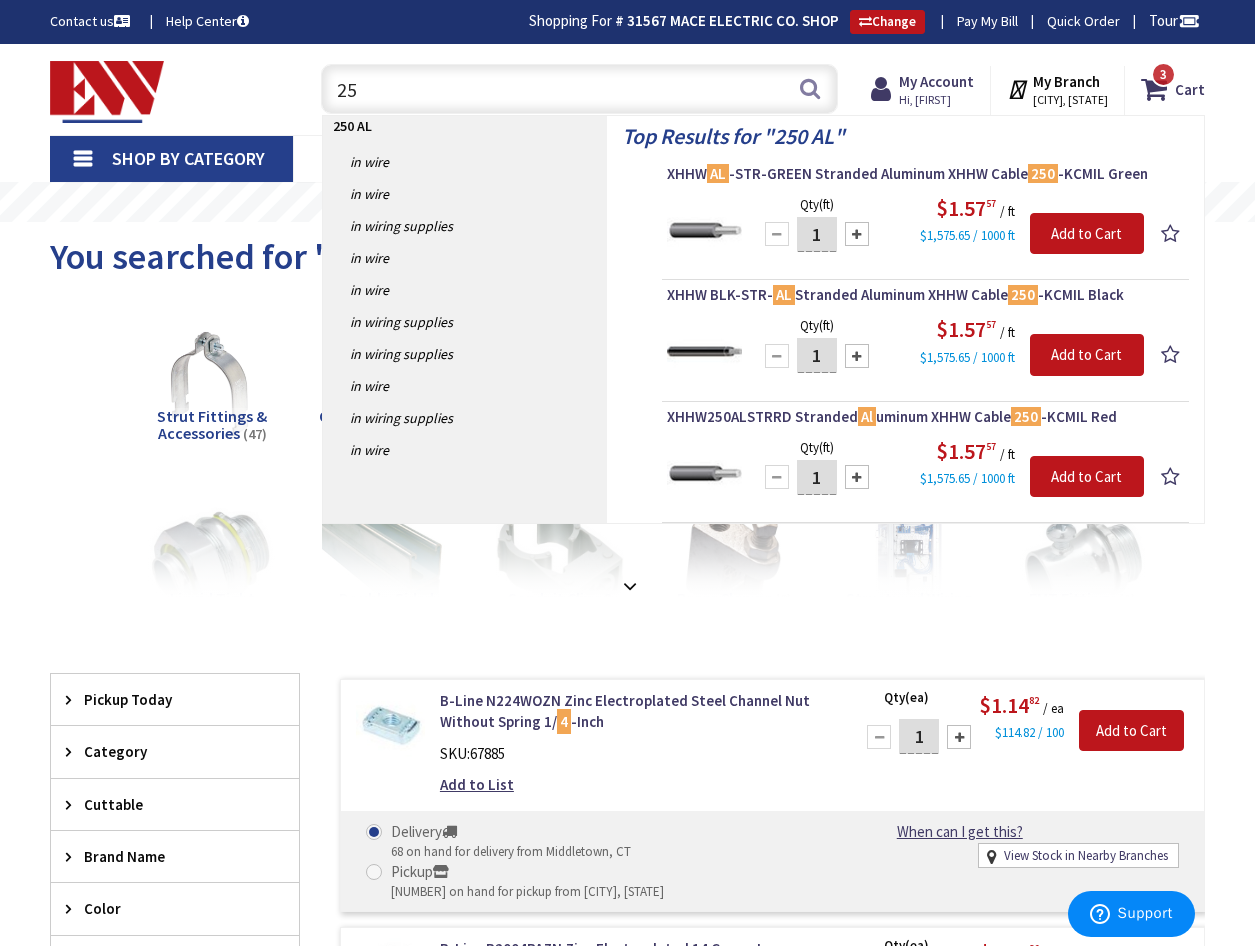 type on "2" 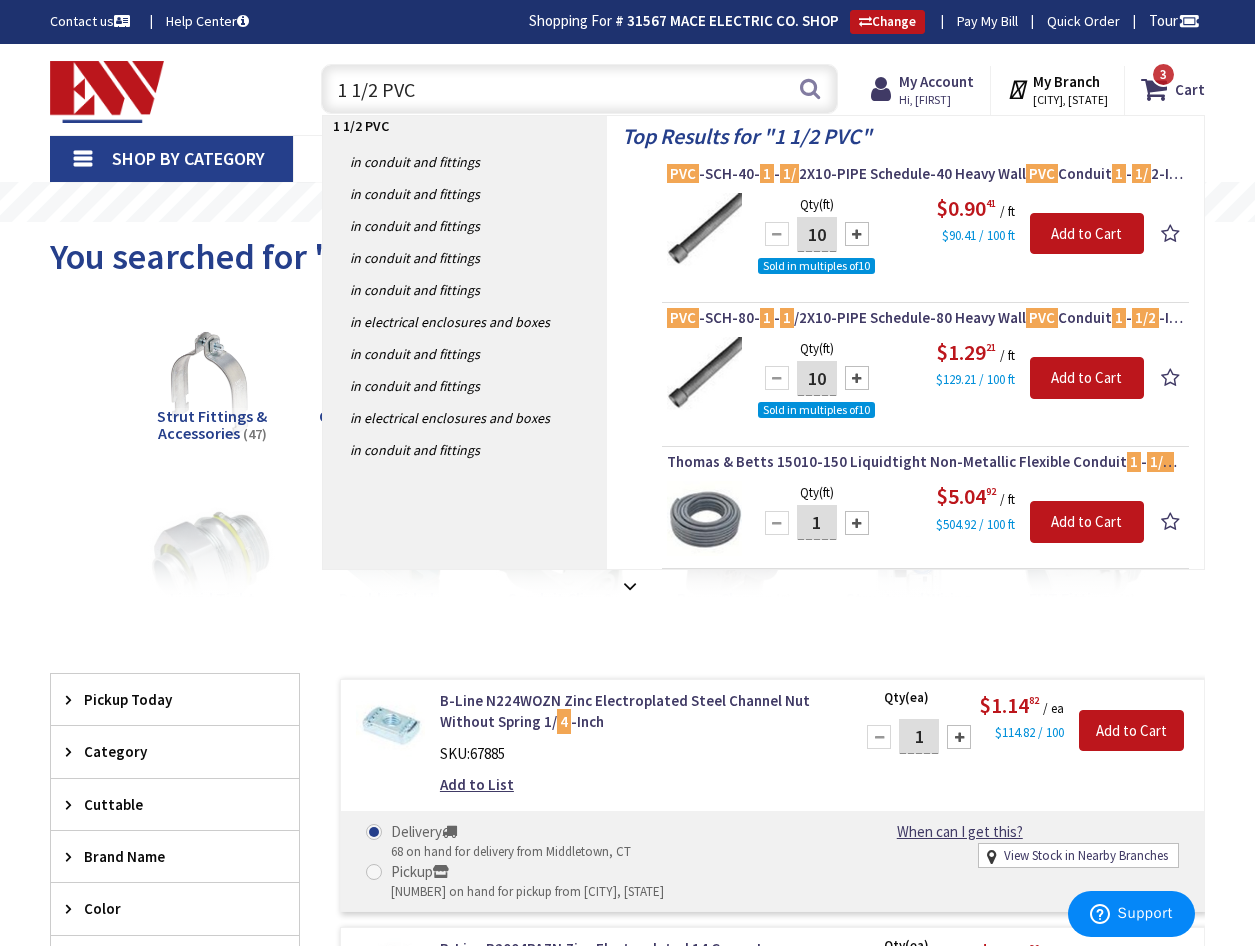 click on "1 1/2 PVC" at bounding box center [579, 89] 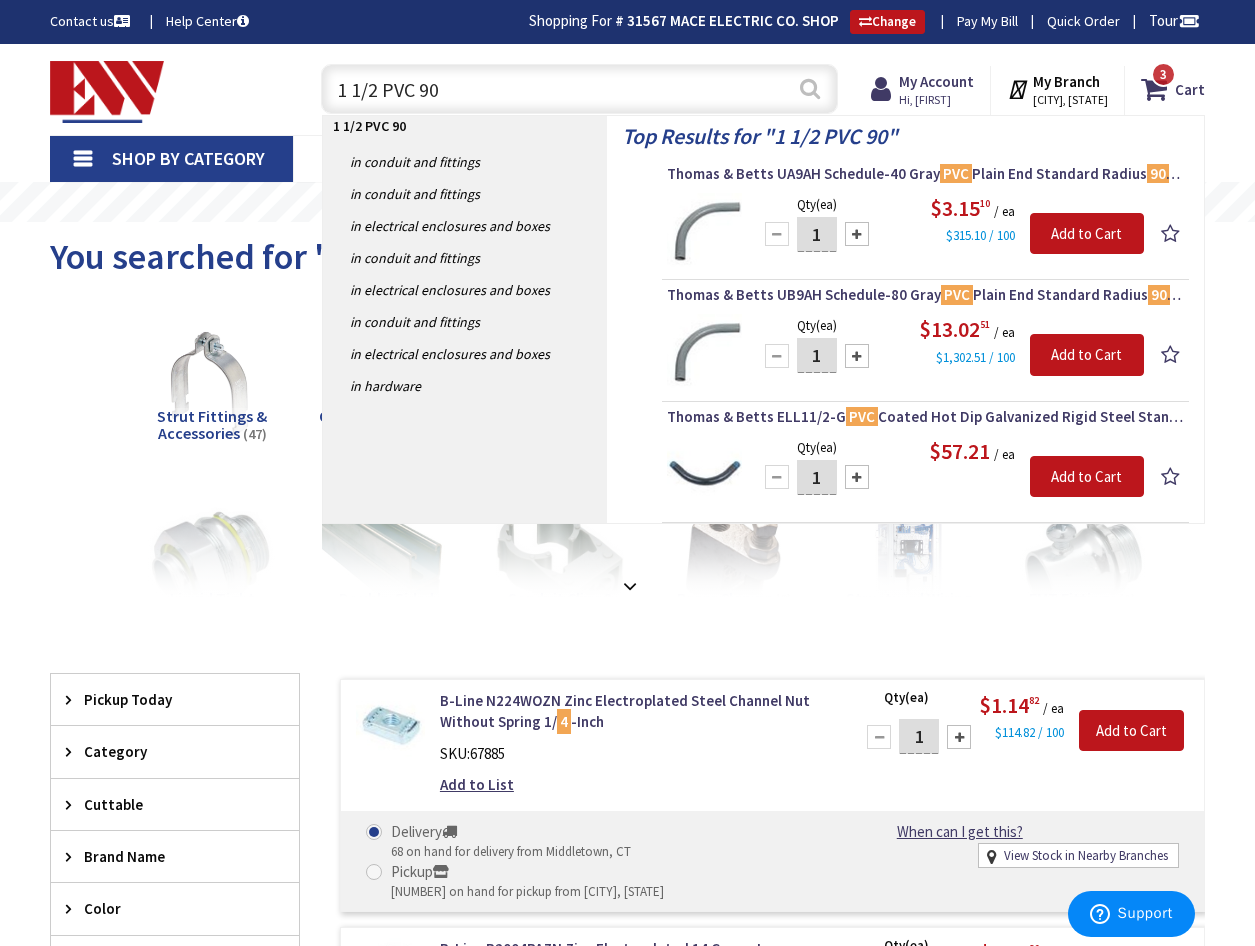 type on "1 1/2 PVC 90" 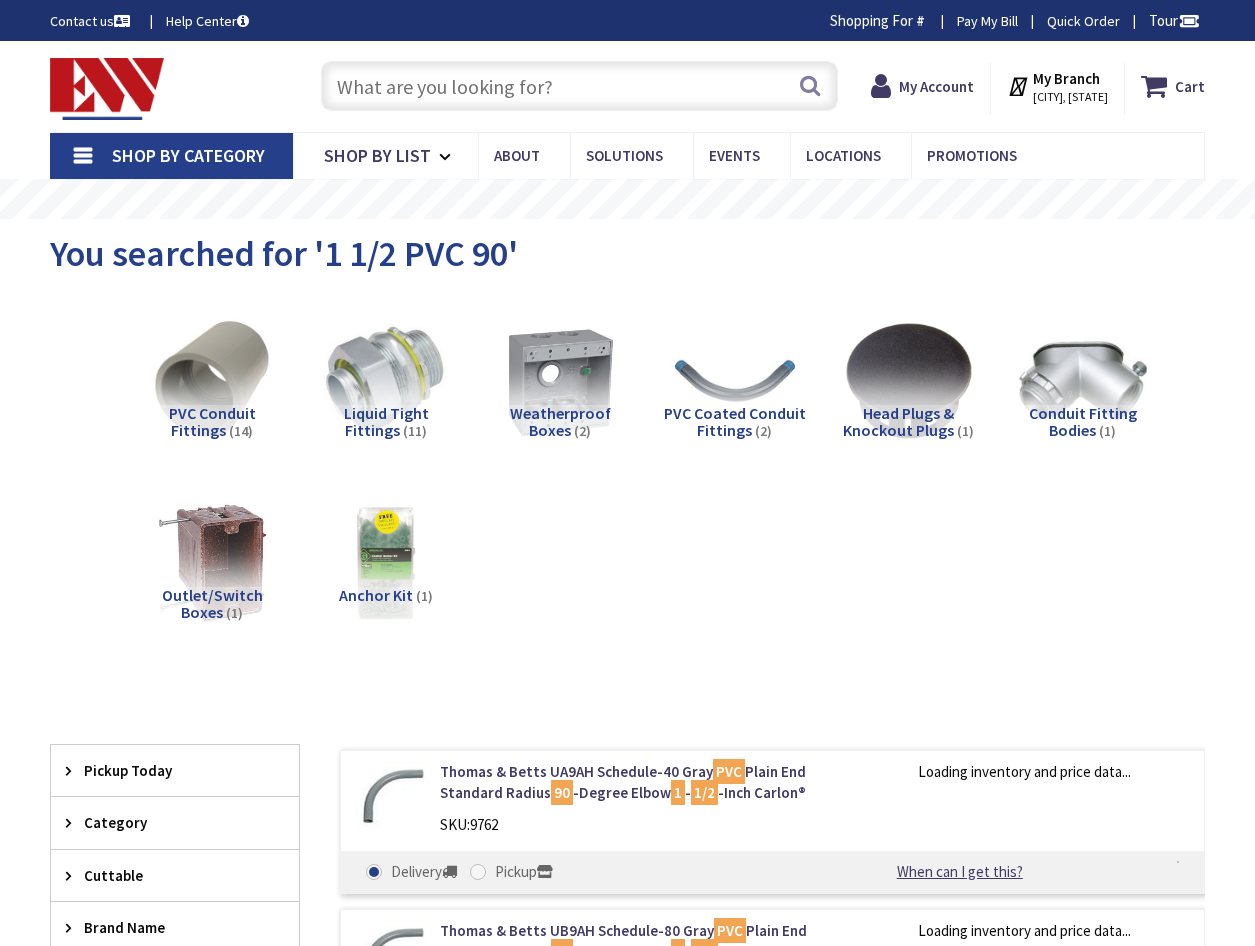 scroll, scrollTop: 0, scrollLeft: 0, axis: both 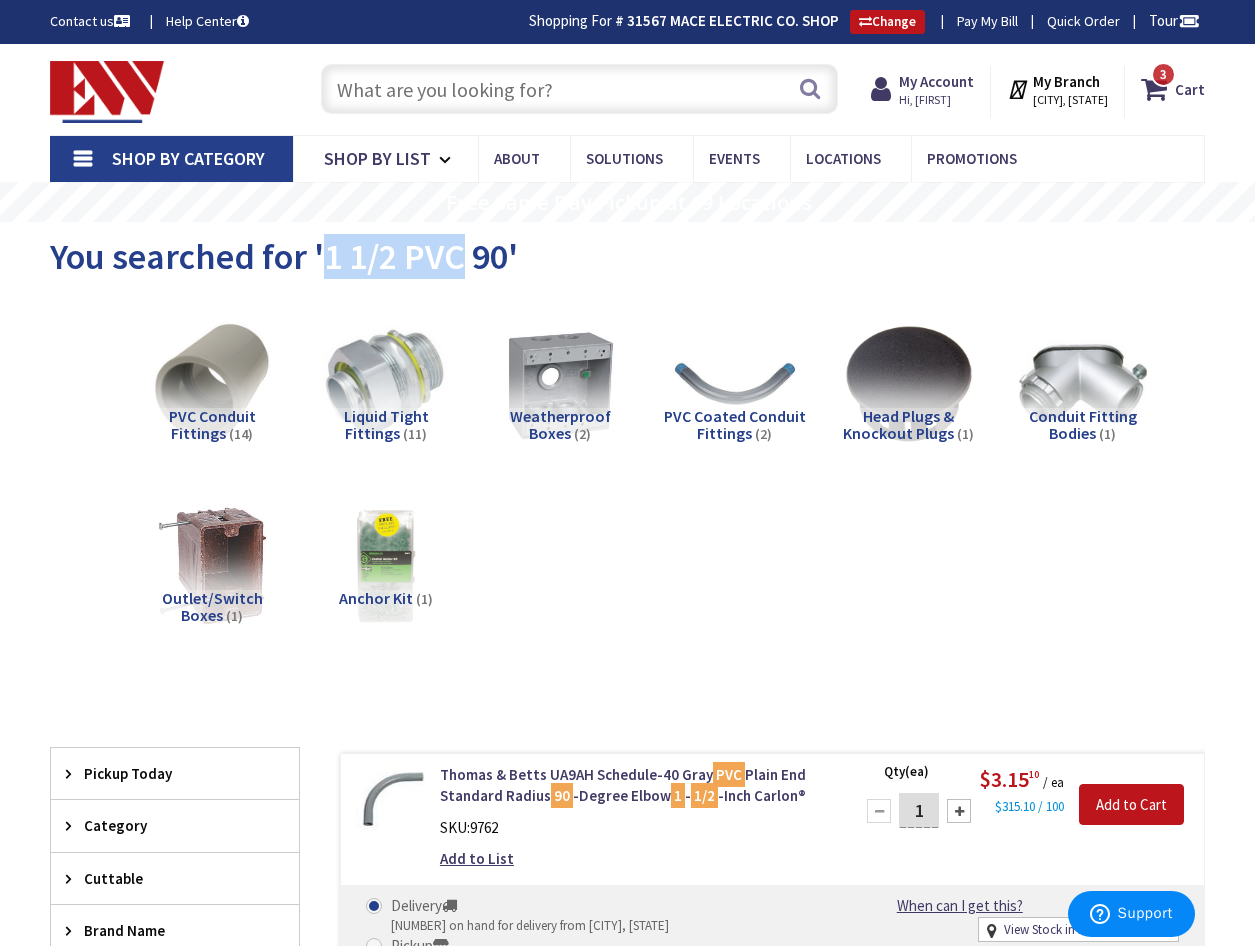 drag, startPoint x: 460, startPoint y: 258, endPoint x: 320, endPoint y: 246, distance: 140.51335 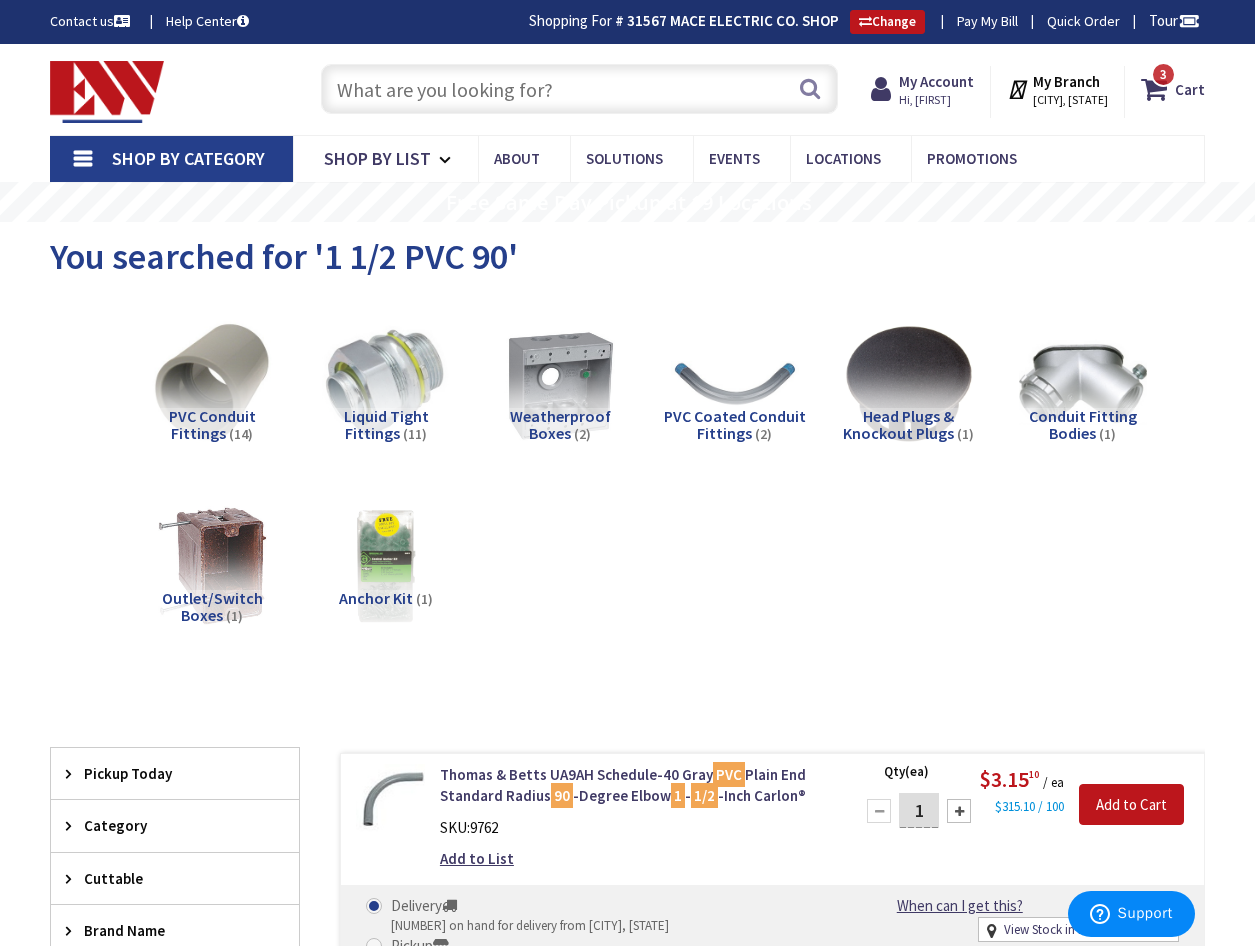 click at bounding box center (579, 89) 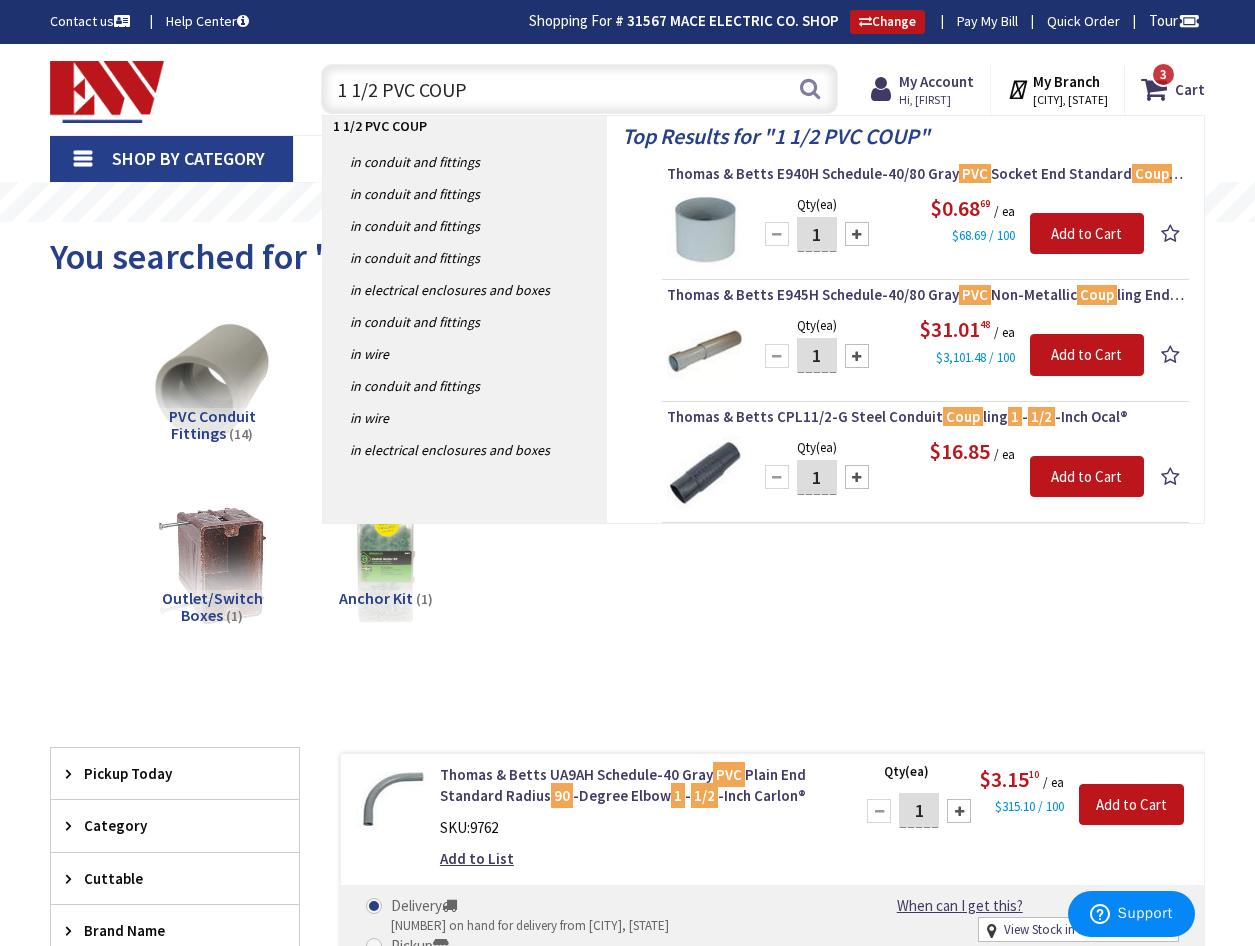 click on "1 1/2 PVC COUP" at bounding box center [579, 89] 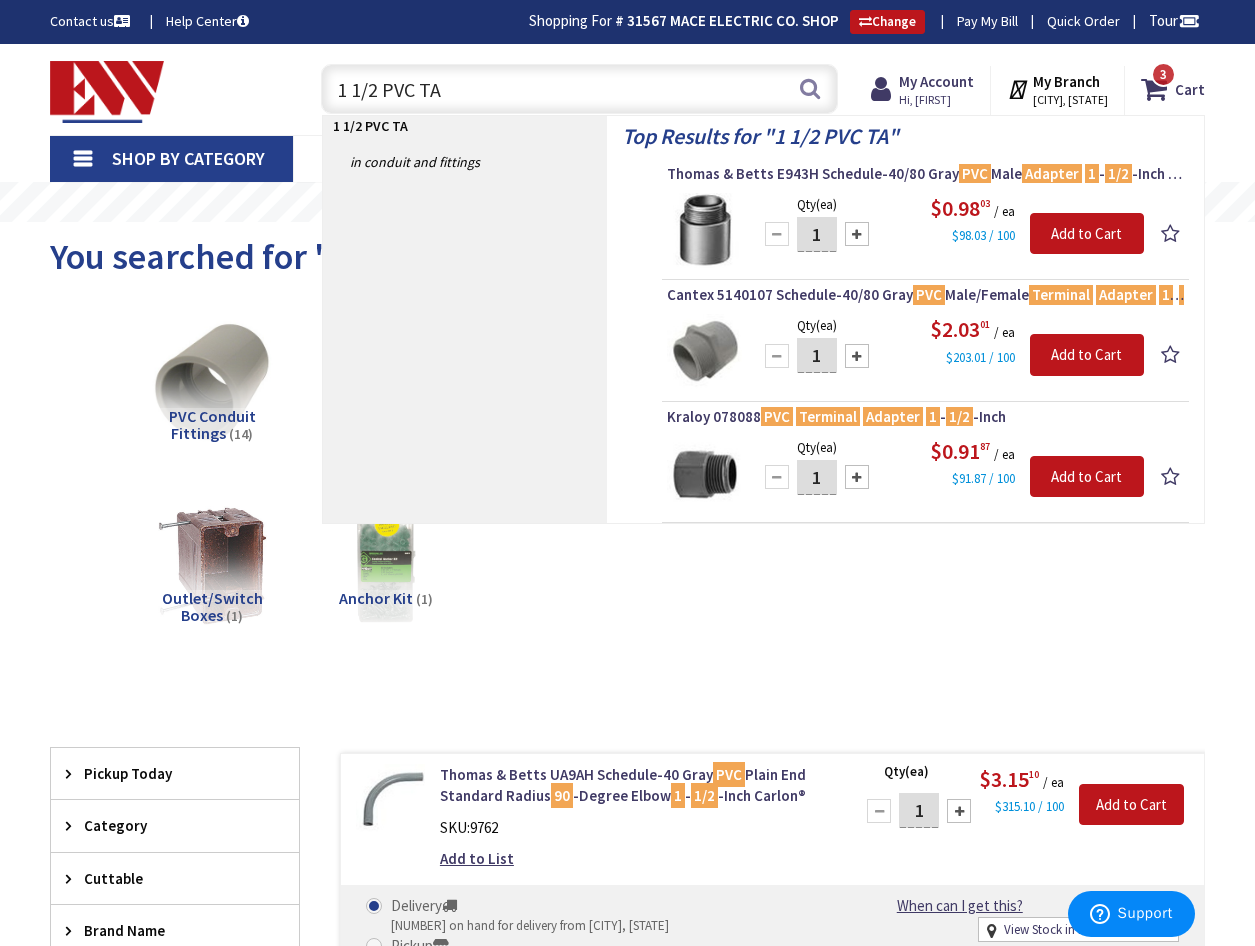 click on "1 1/2 PVC TA" at bounding box center [579, 89] 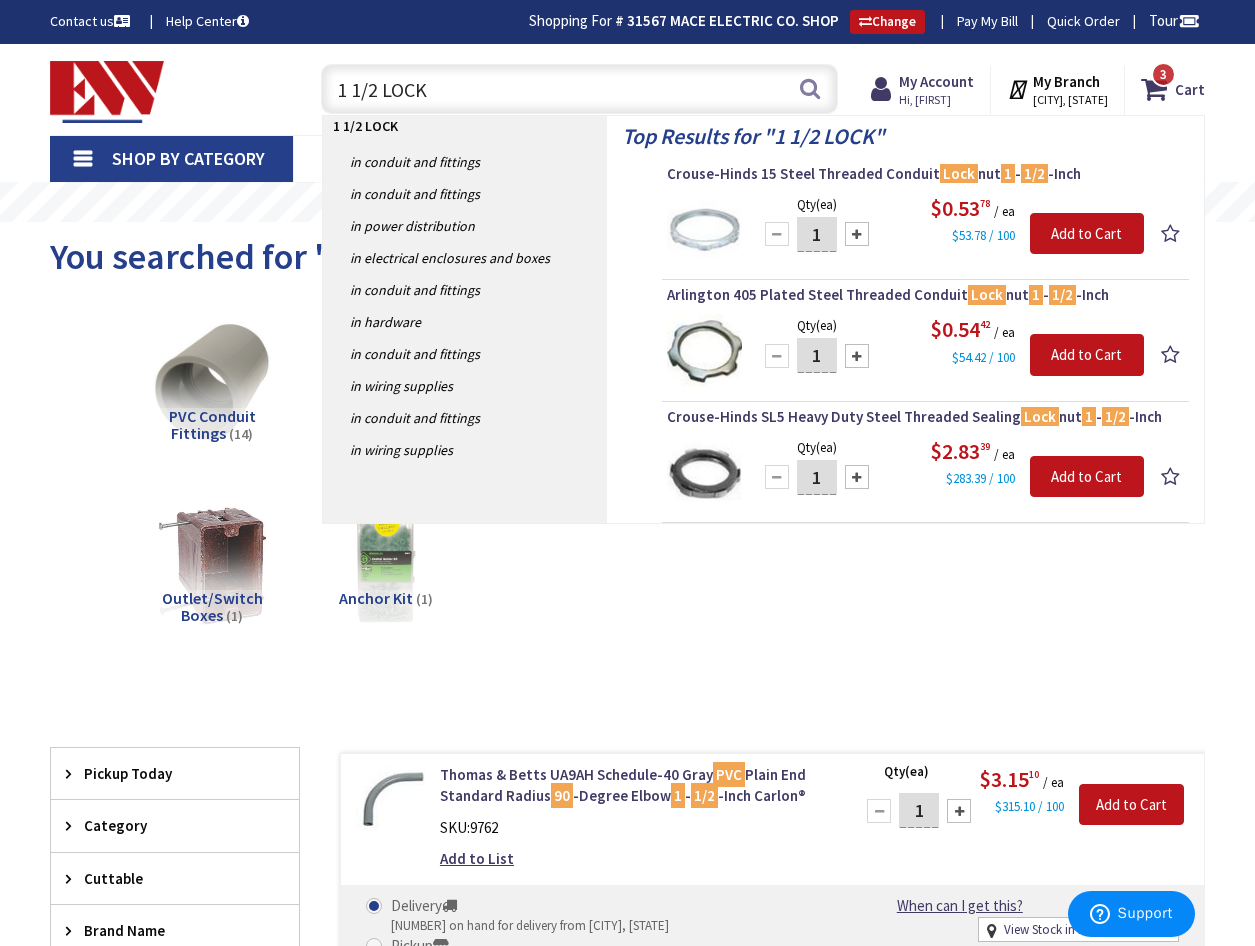 click on "1 1/2 LOCK" at bounding box center (579, 89) 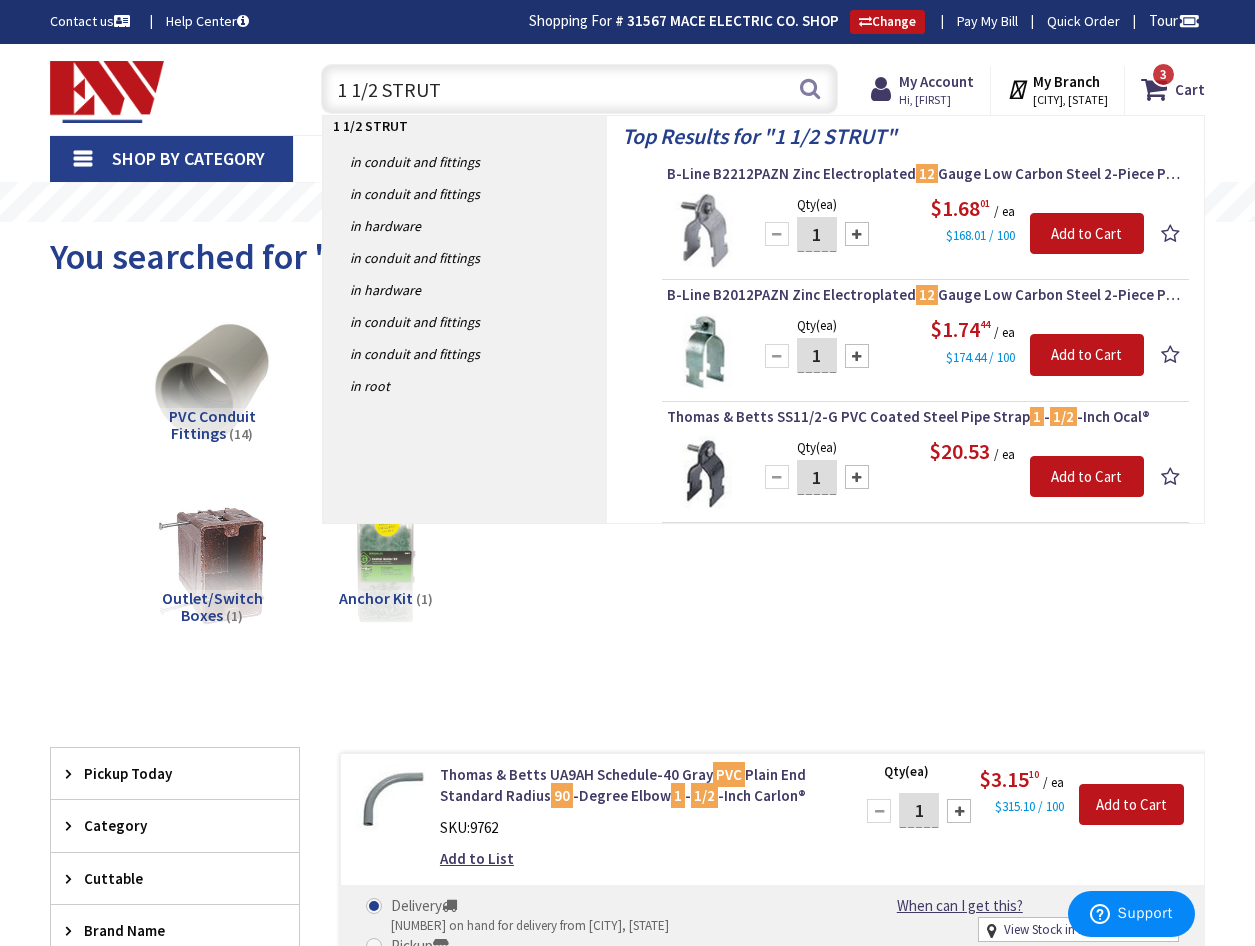 click on "1 1/2 STRUT" at bounding box center [579, 89] 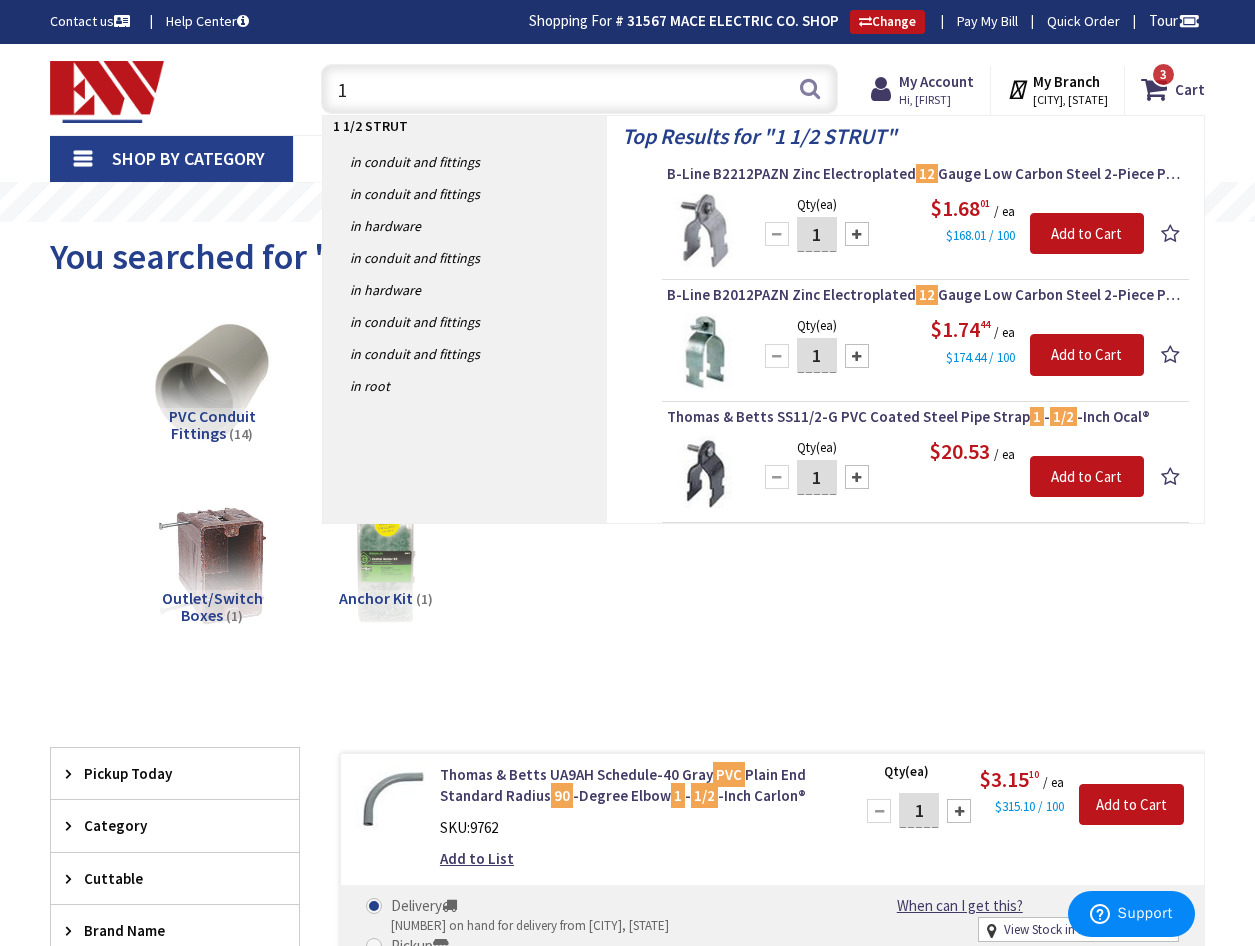 type on "1" 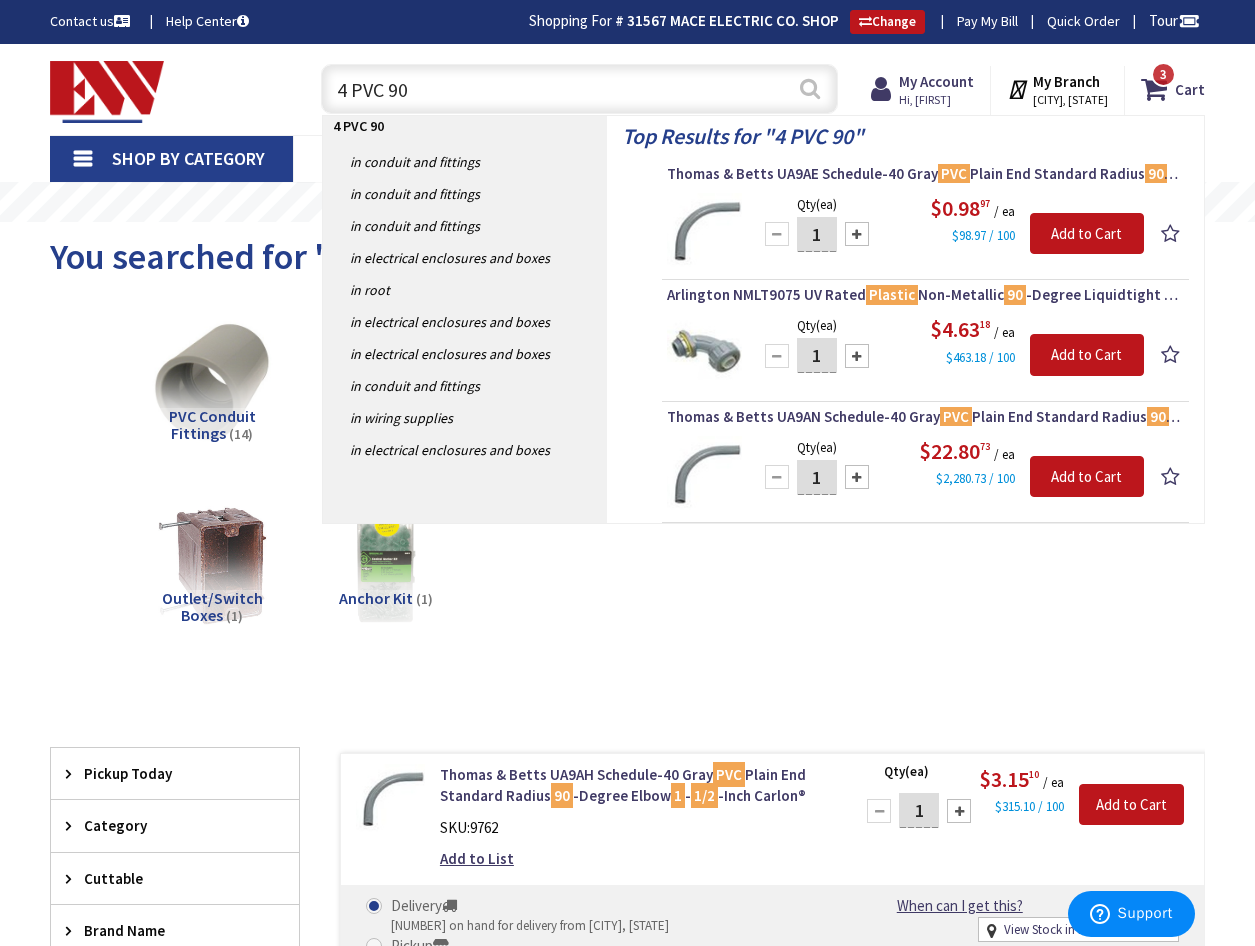 type on "4 PVC 90" 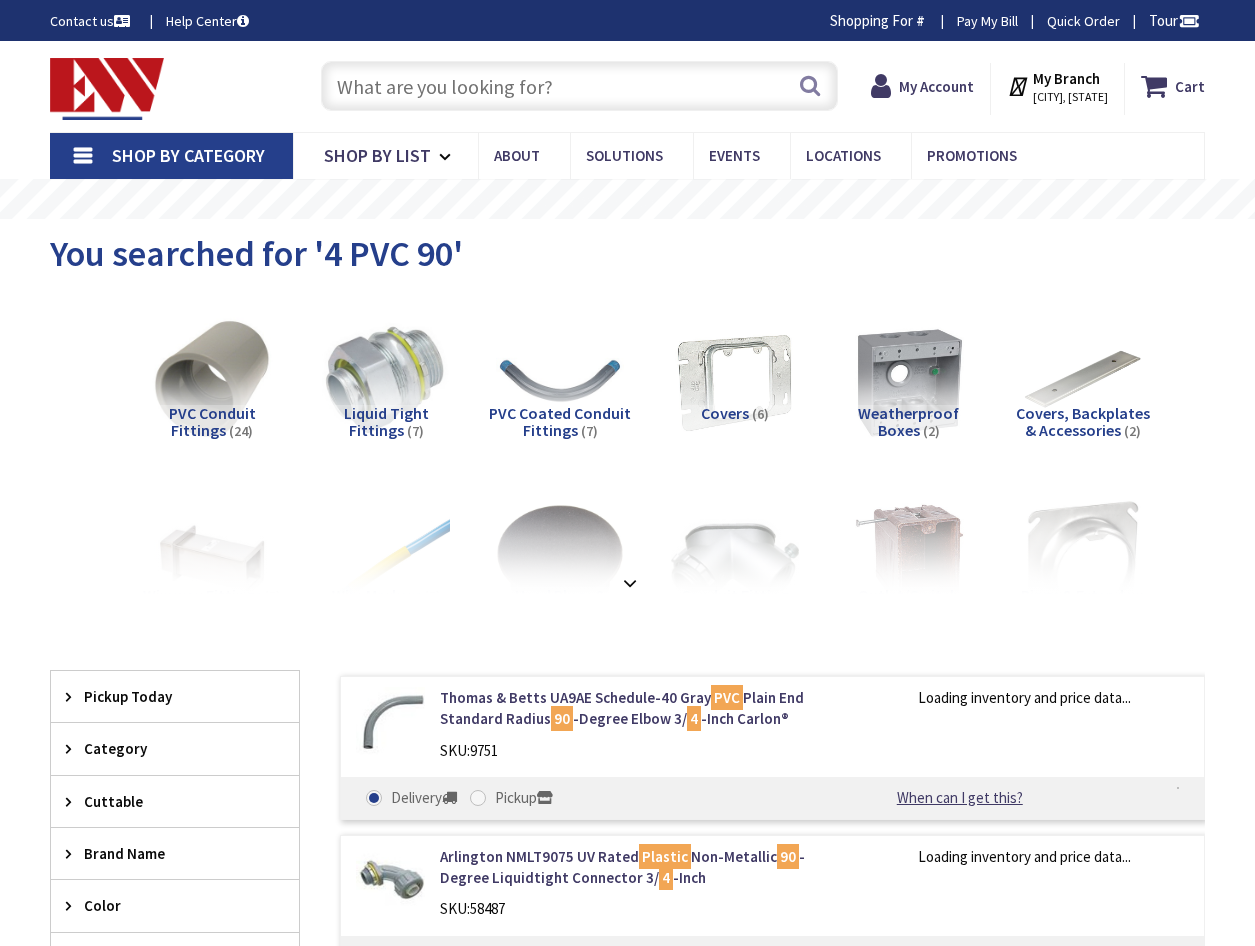scroll, scrollTop: 0, scrollLeft: 0, axis: both 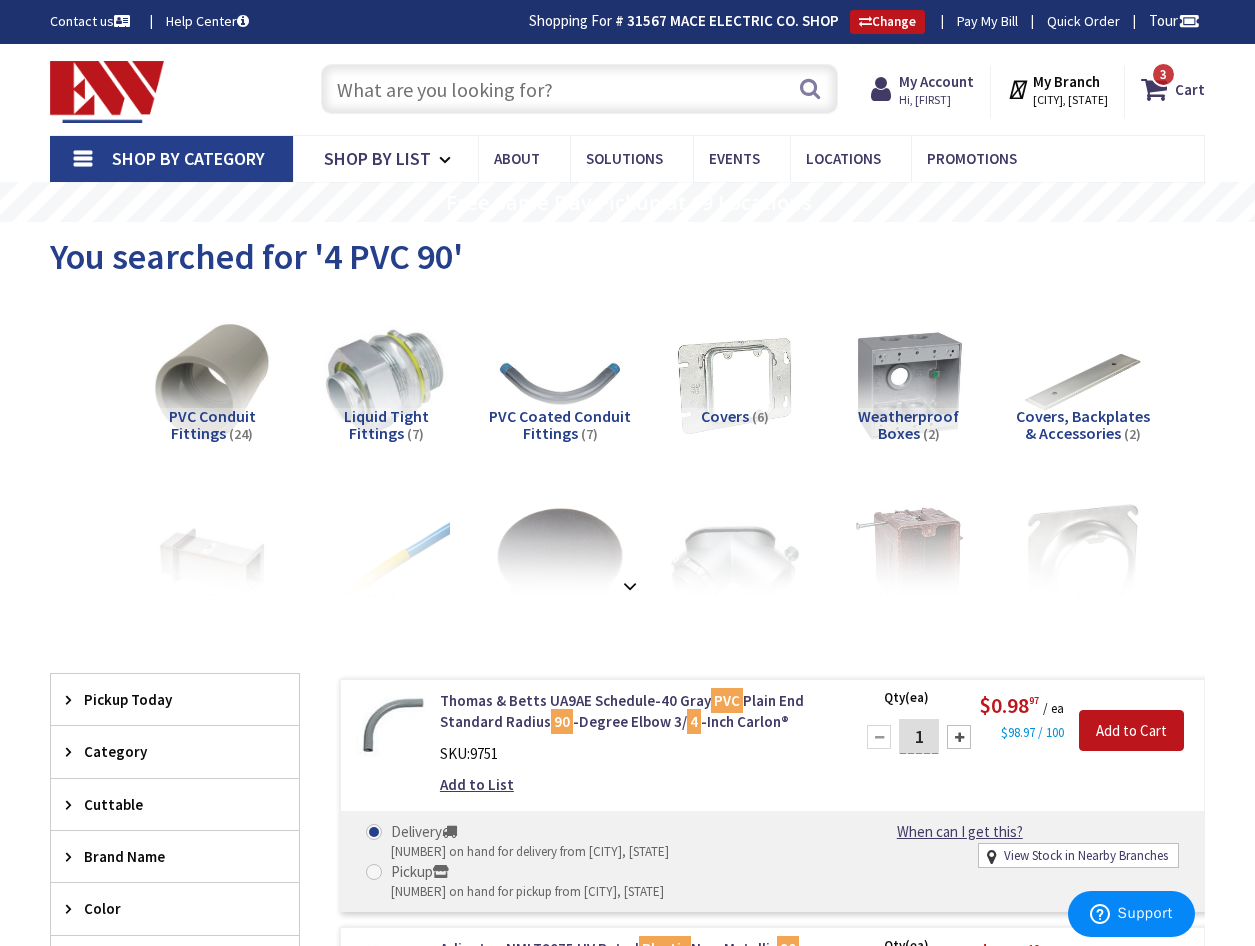 click at bounding box center (579, 89) 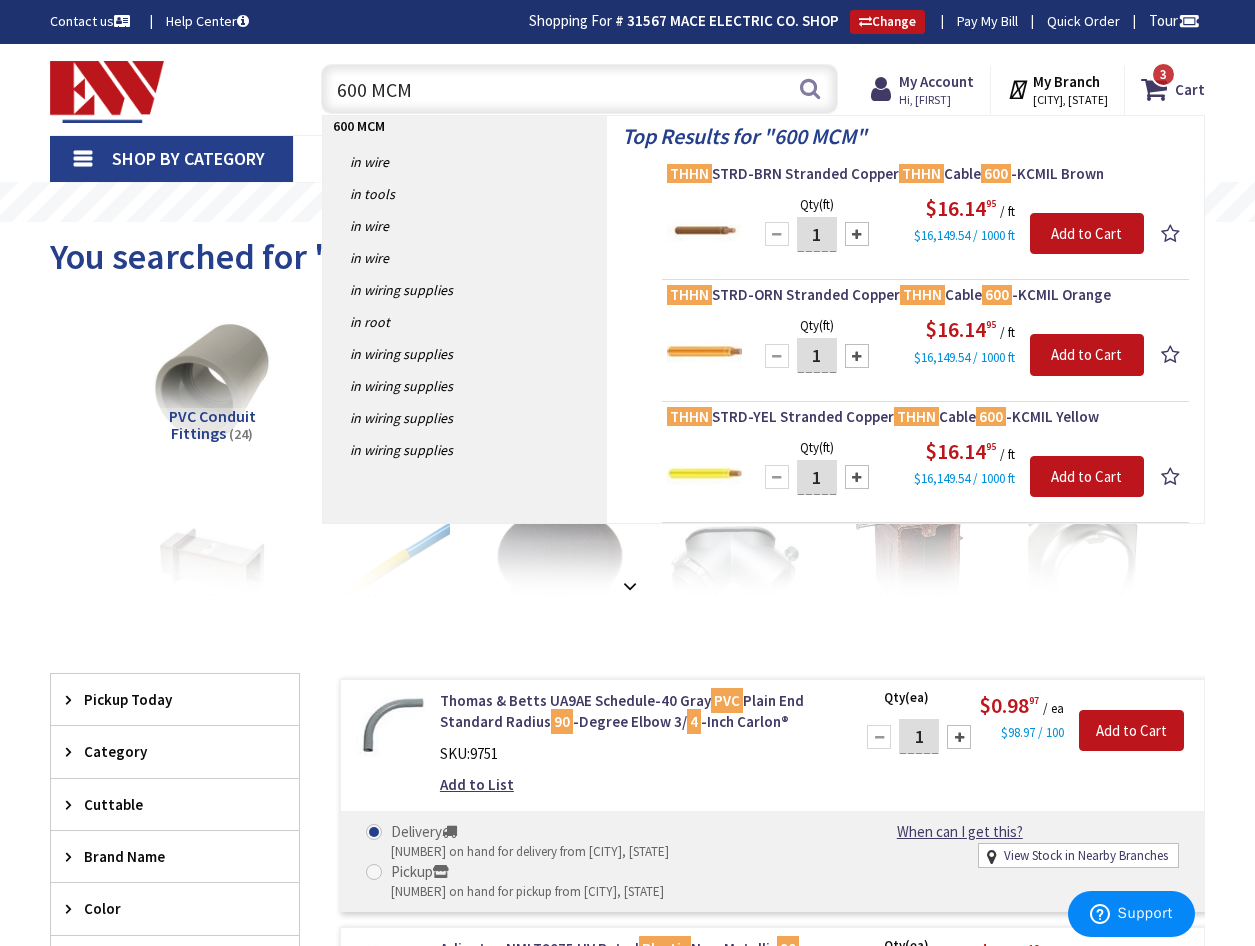 click on "600 MCM" at bounding box center (579, 89) 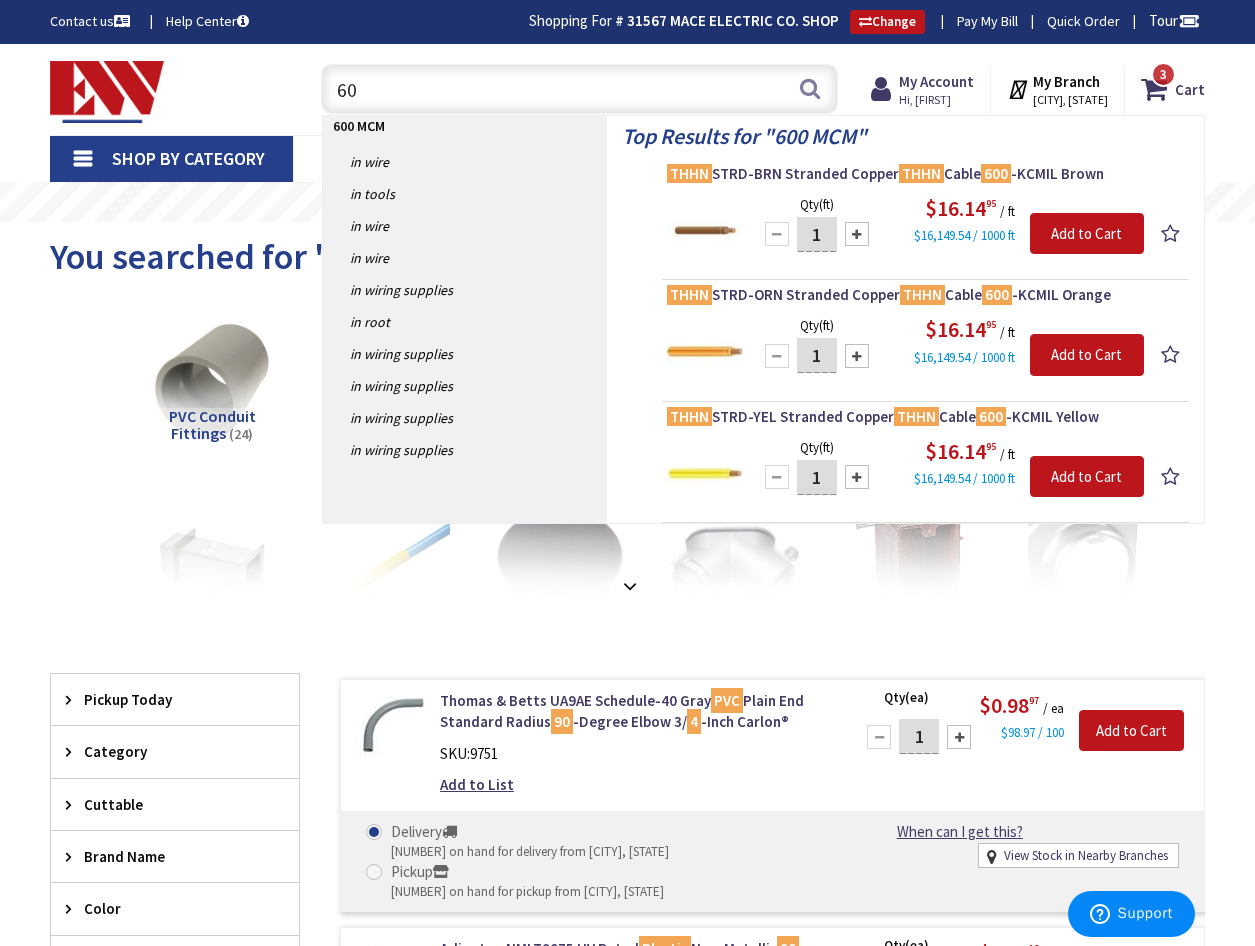 type on "6" 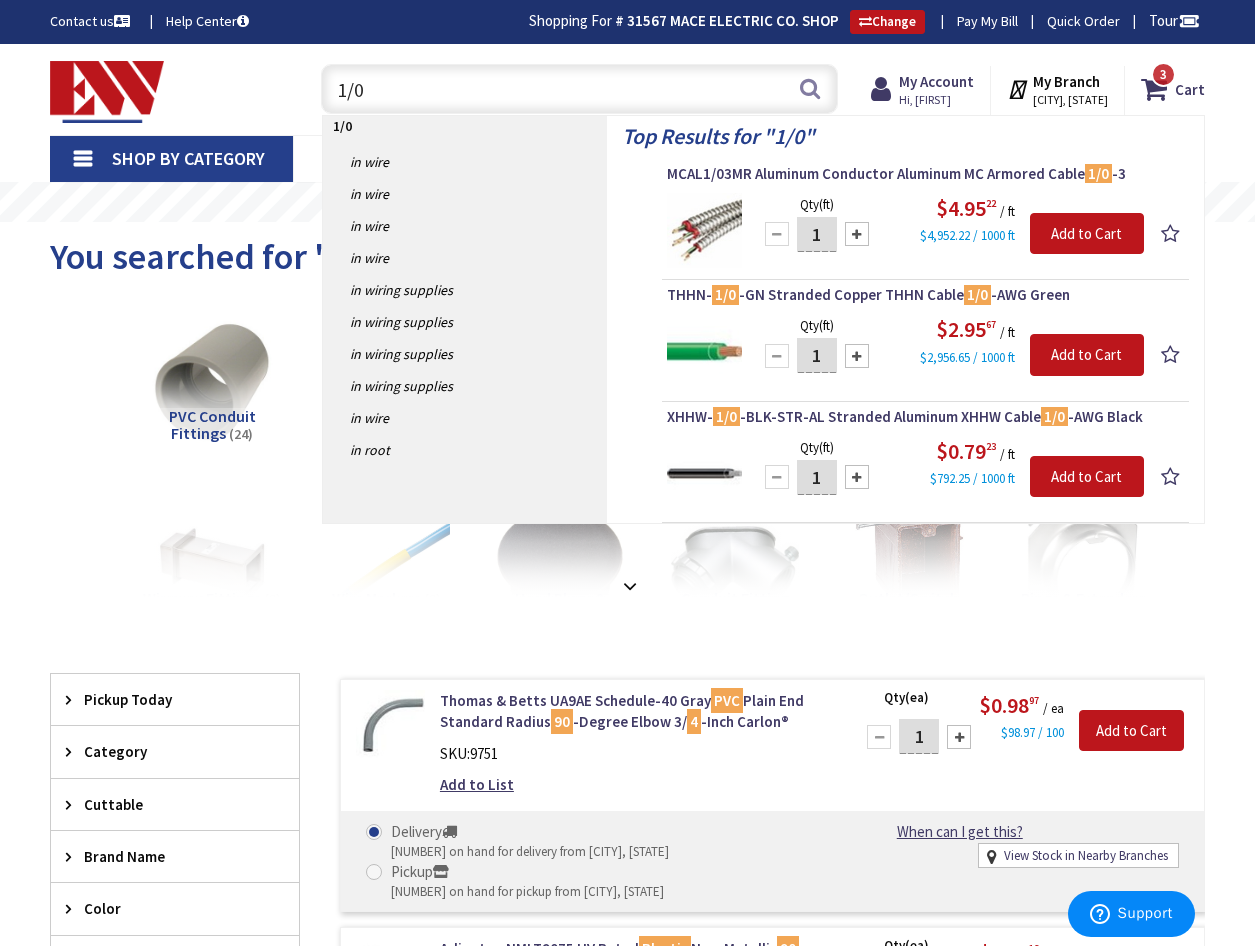 type on "1/0" 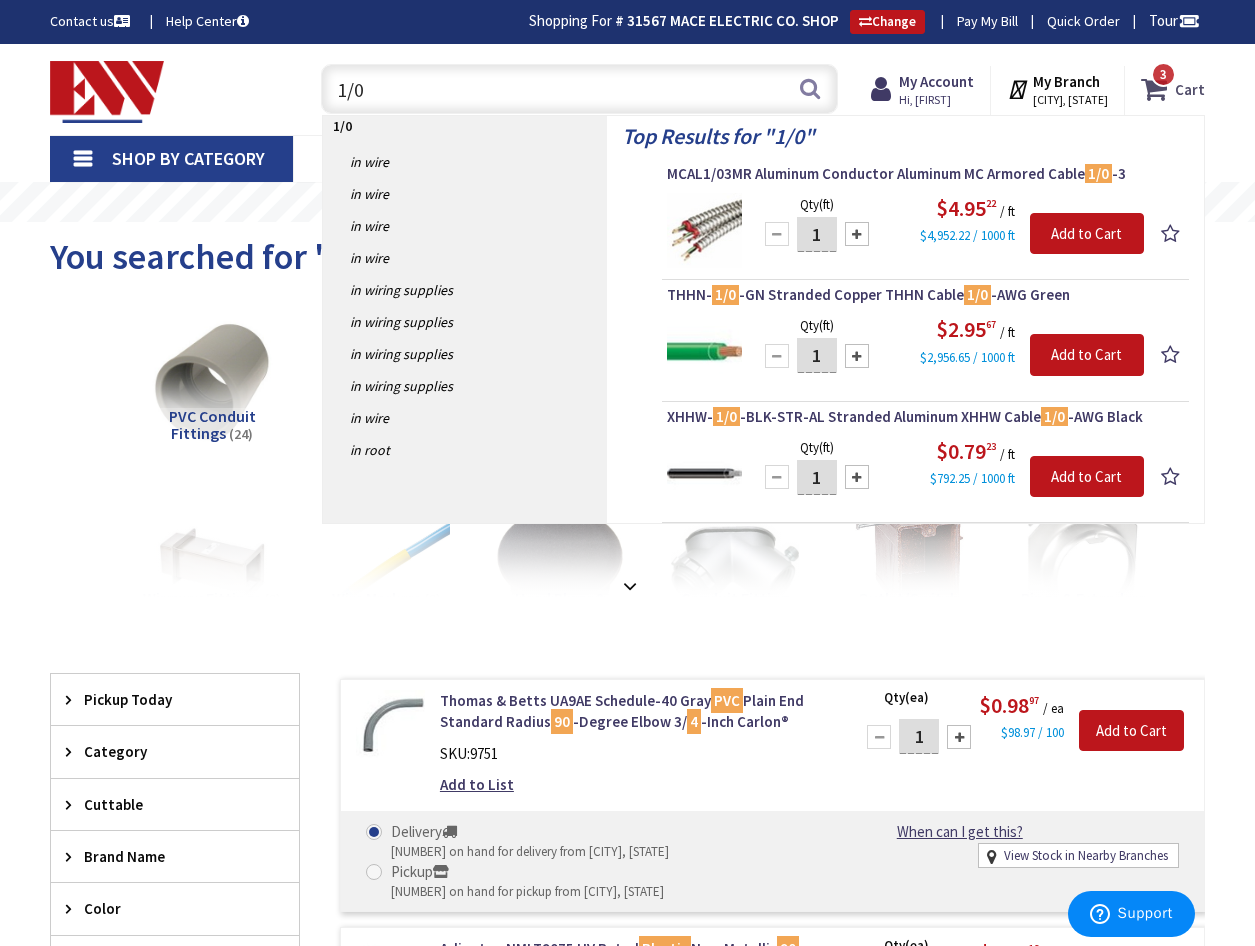 click on "3
3
items" at bounding box center [1163, 74] 